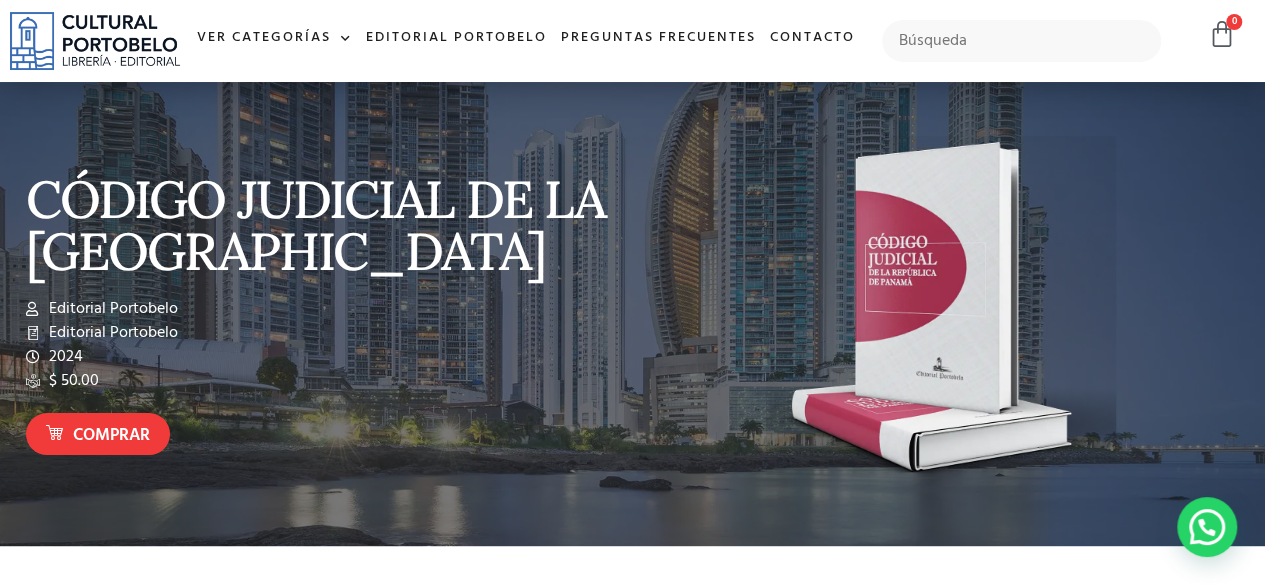 scroll, scrollTop: 0, scrollLeft: 0, axis: both 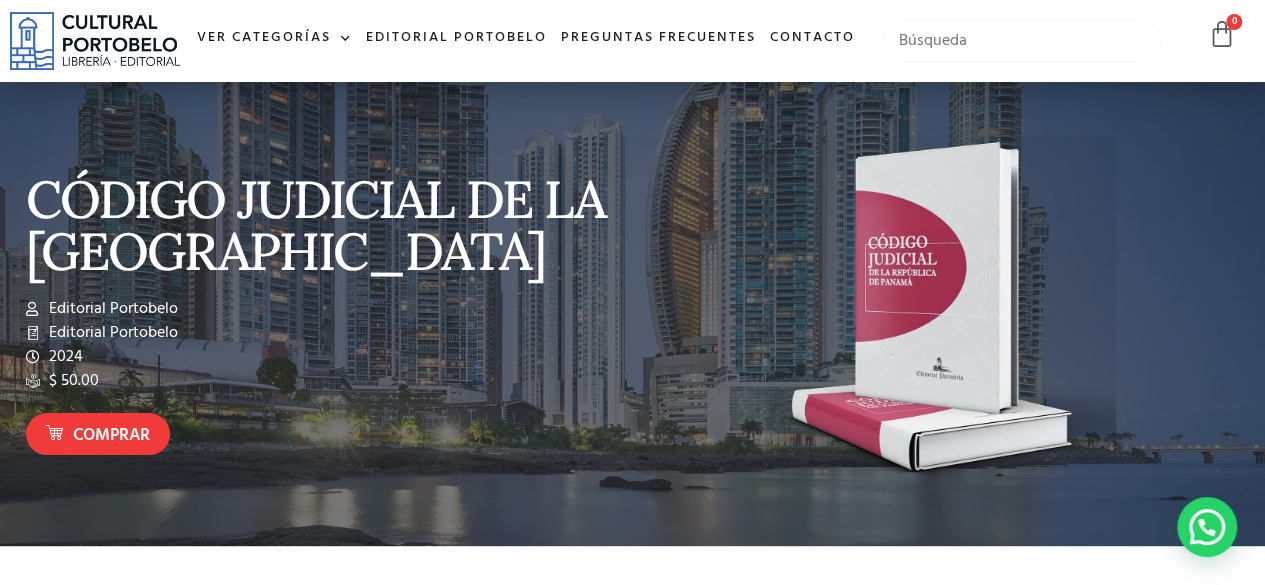 click at bounding box center [1021, 41] 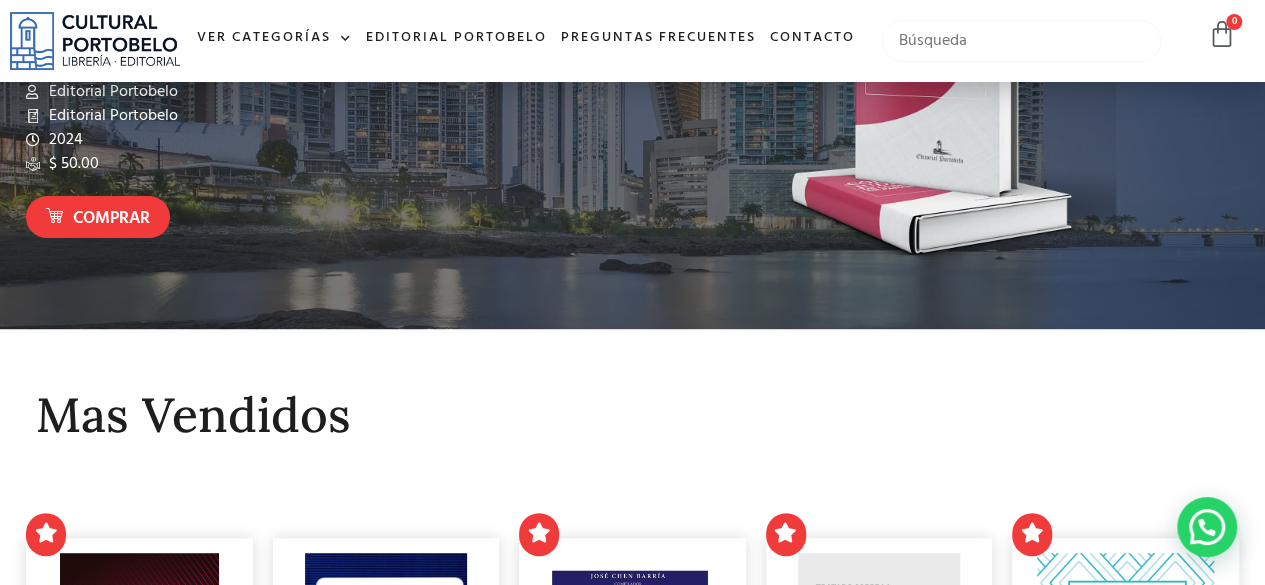 scroll, scrollTop: 500, scrollLeft: 0, axis: vertical 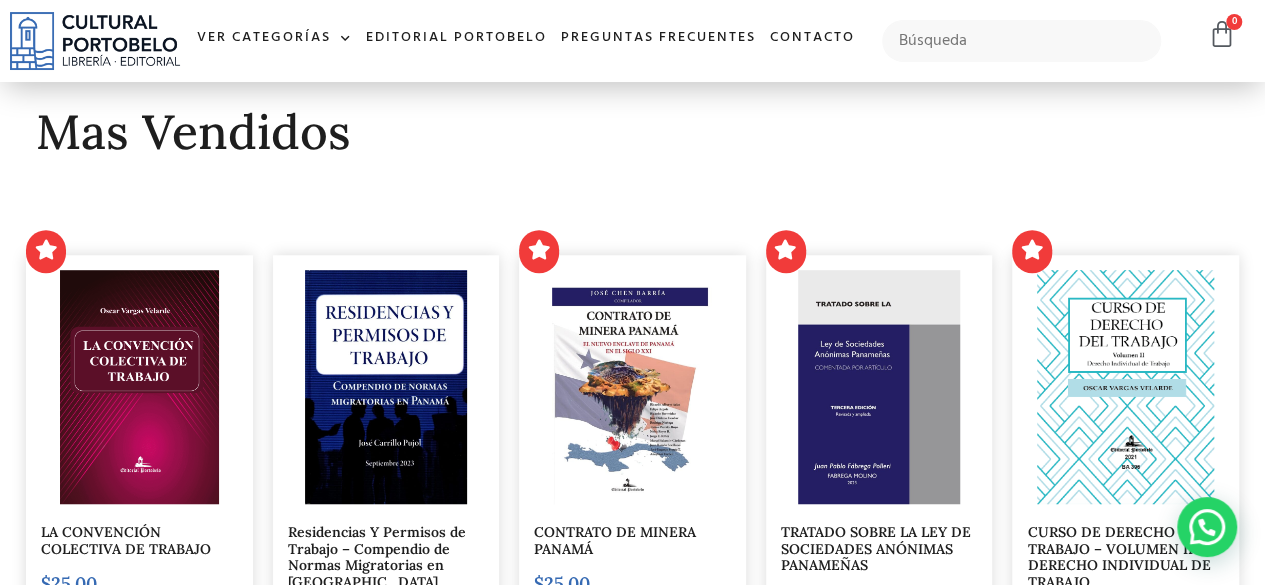 click at bounding box center [632, 387] 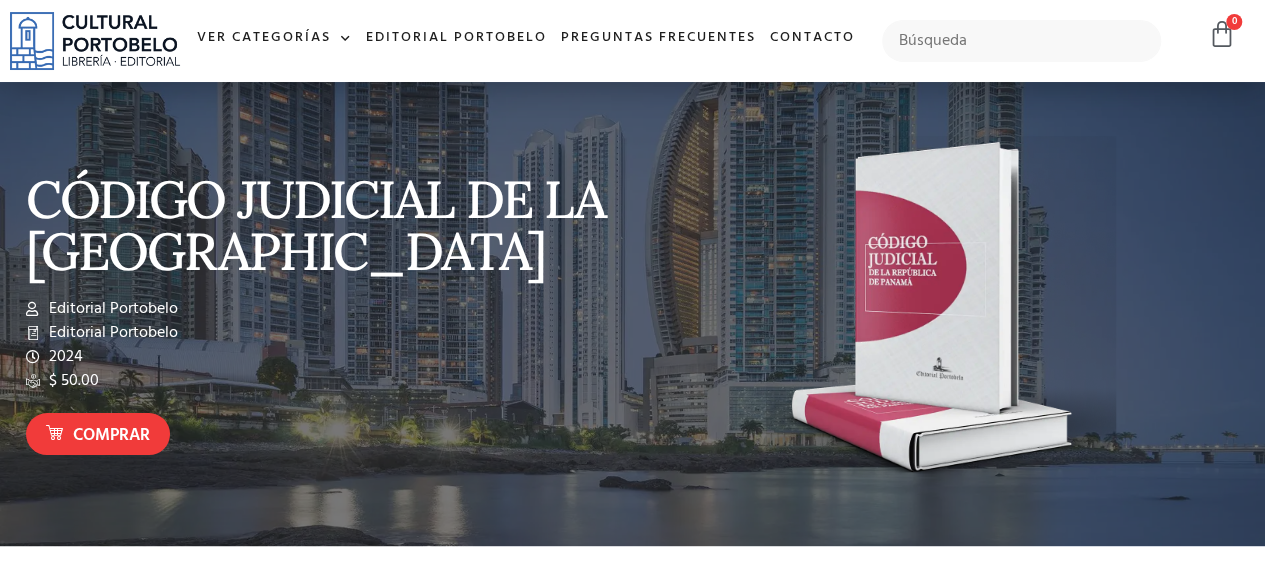 scroll, scrollTop: 0, scrollLeft: 0, axis: both 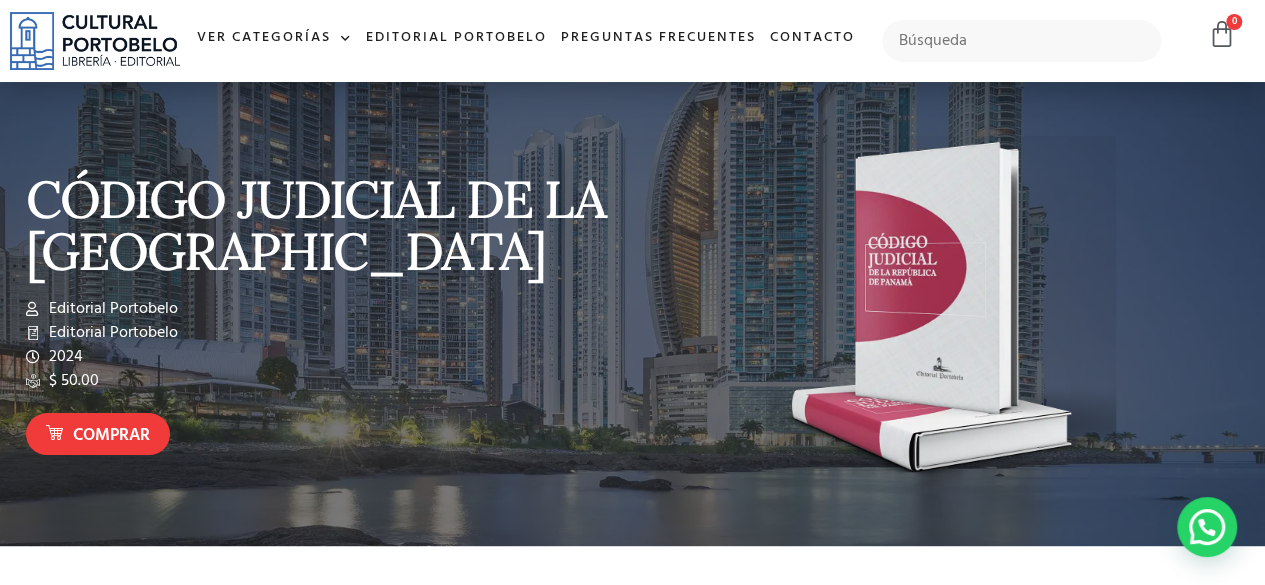 click on "Palabras clave" at bounding box center [266, 7706] 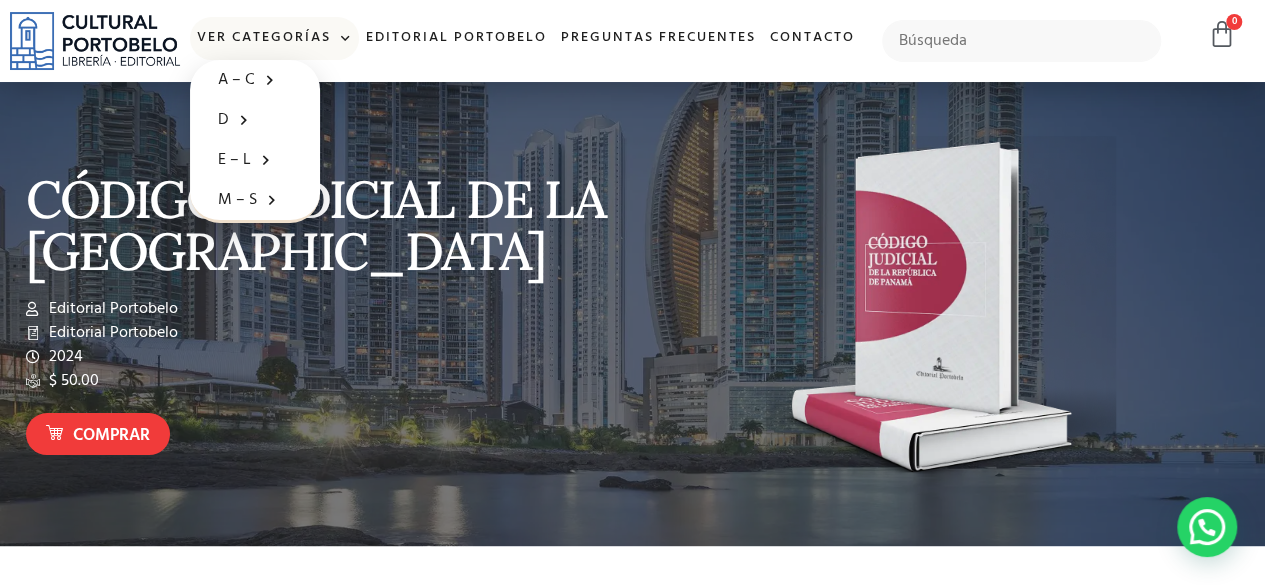 click on "Ver Categorías" 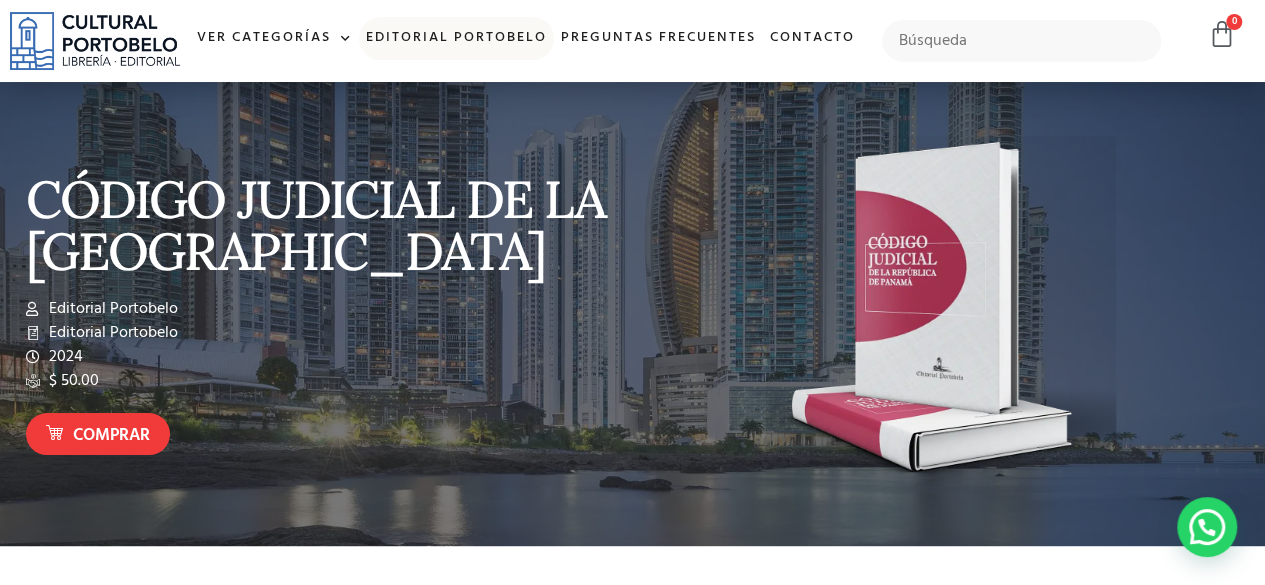 click on "Editorial Portobelo" 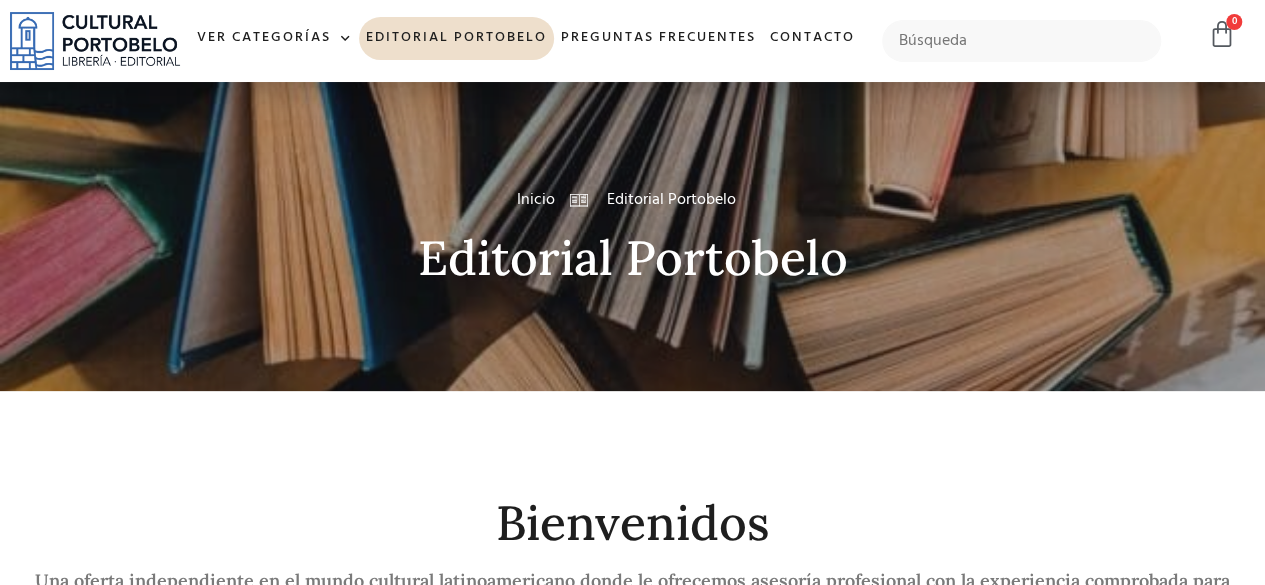 scroll, scrollTop: 0, scrollLeft: 0, axis: both 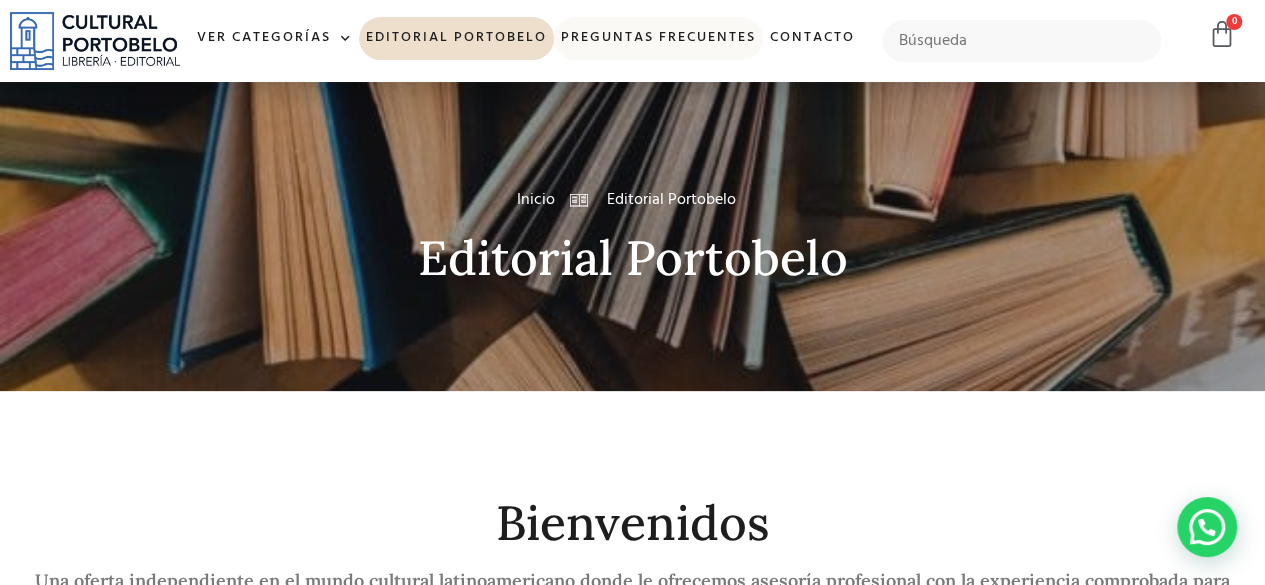 click on "Preguntas frecuentes" 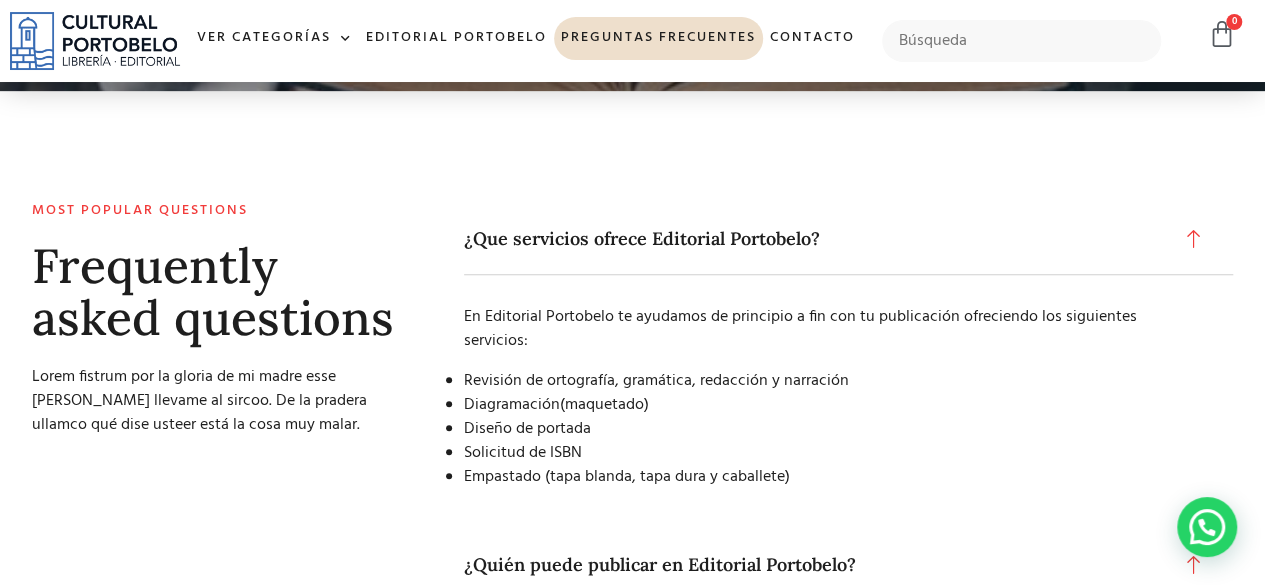 scroll, scrollTop: 100, scrollLeft: 0, axis: vertical 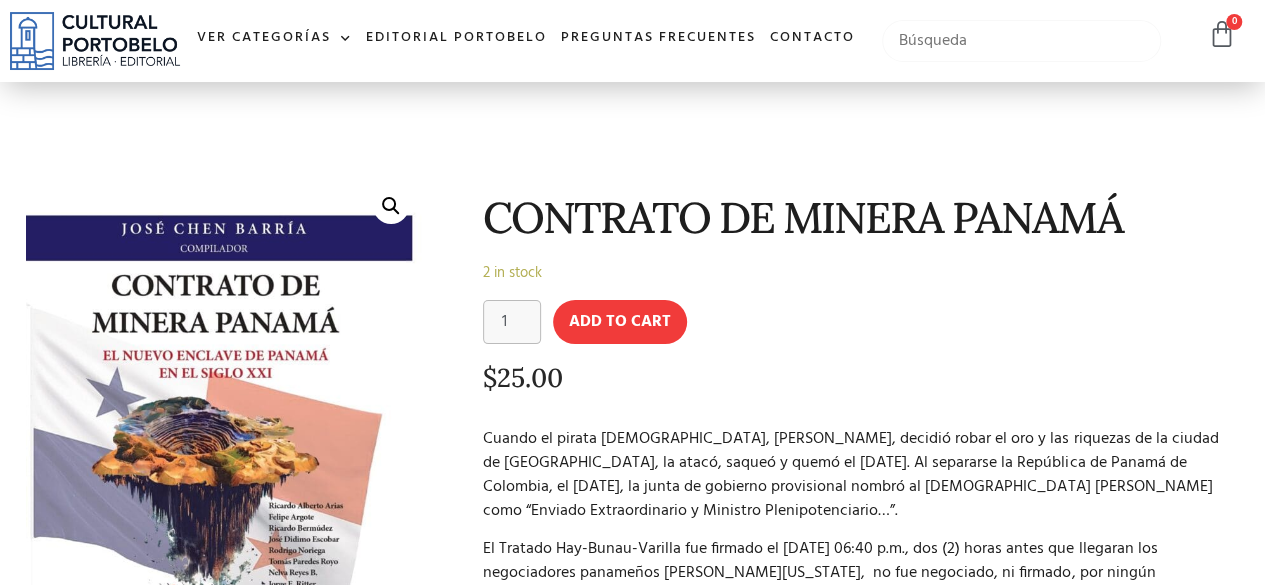 drag, startPoint x: 1000, startPoint y: 46, endPoint x: 1000, endPoint y: 33, distance: 13 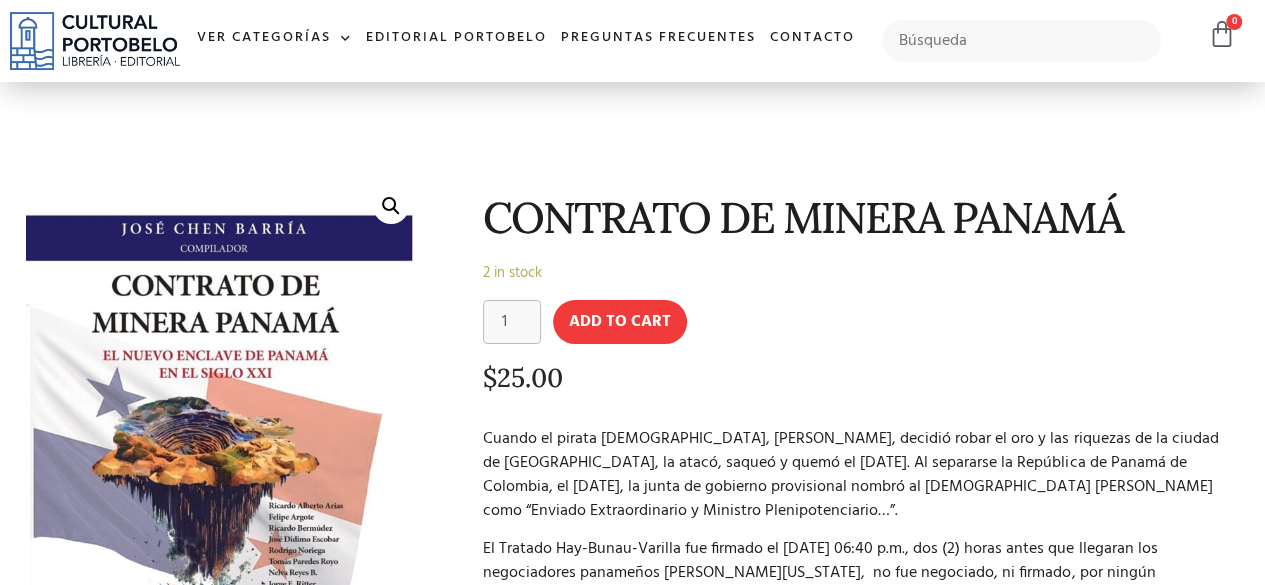 click on "No hay productos en el carrito.
$ 0.00
0
Cart" at bounding box center (1059, 41) 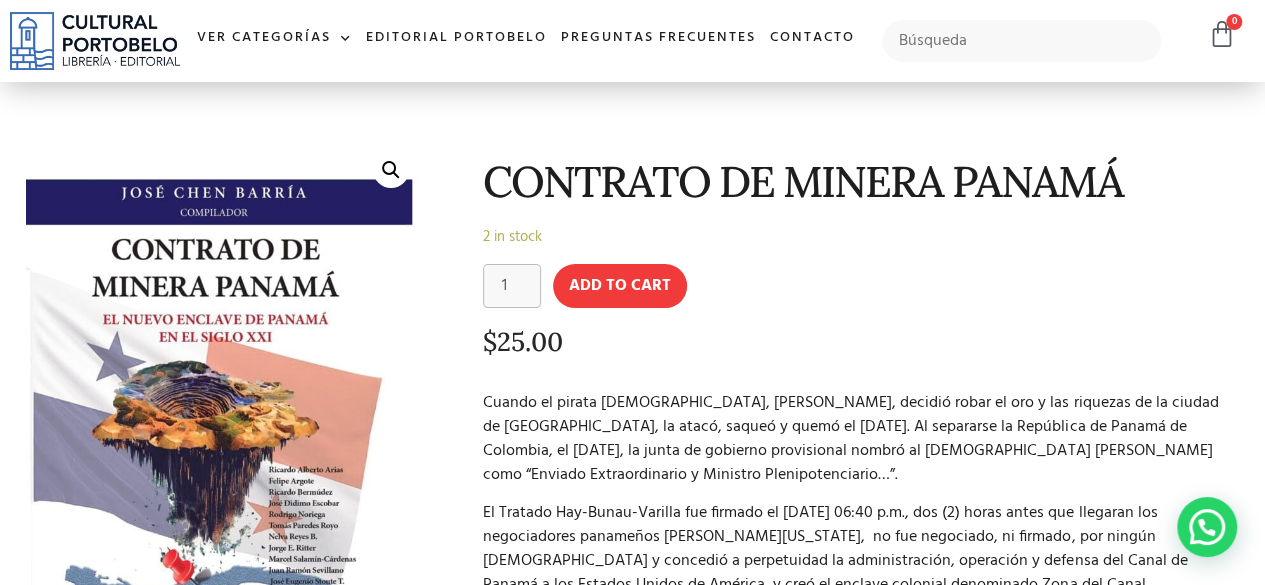 scroll, scrollTop: 0, scrollLeft: 0, axis: both 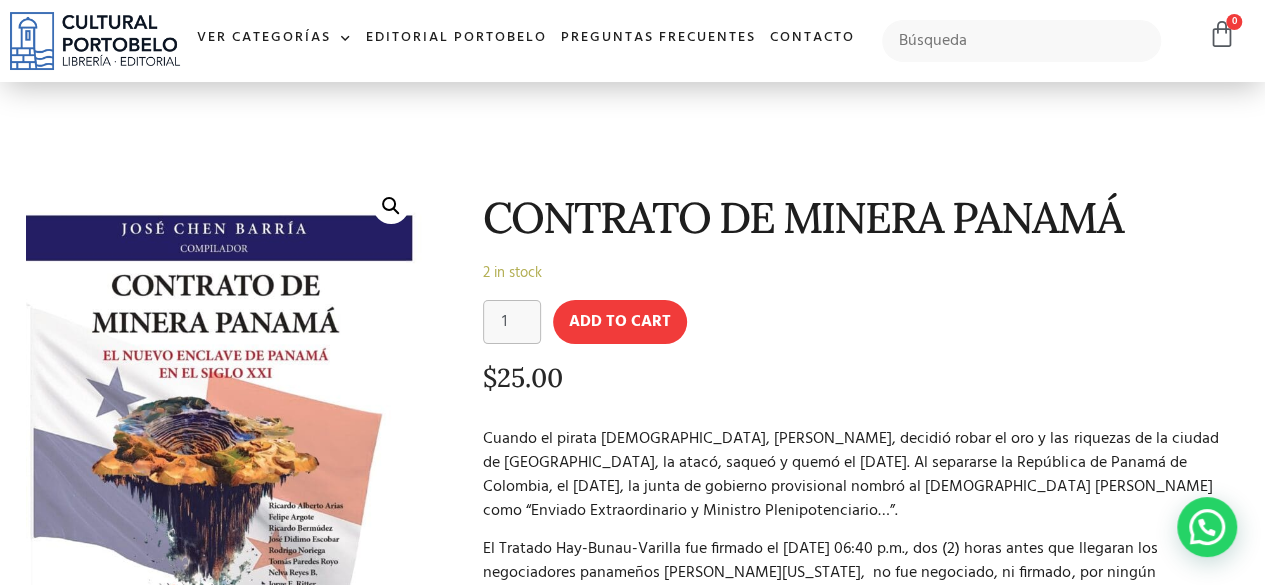 click at bounding box center [95, 41] 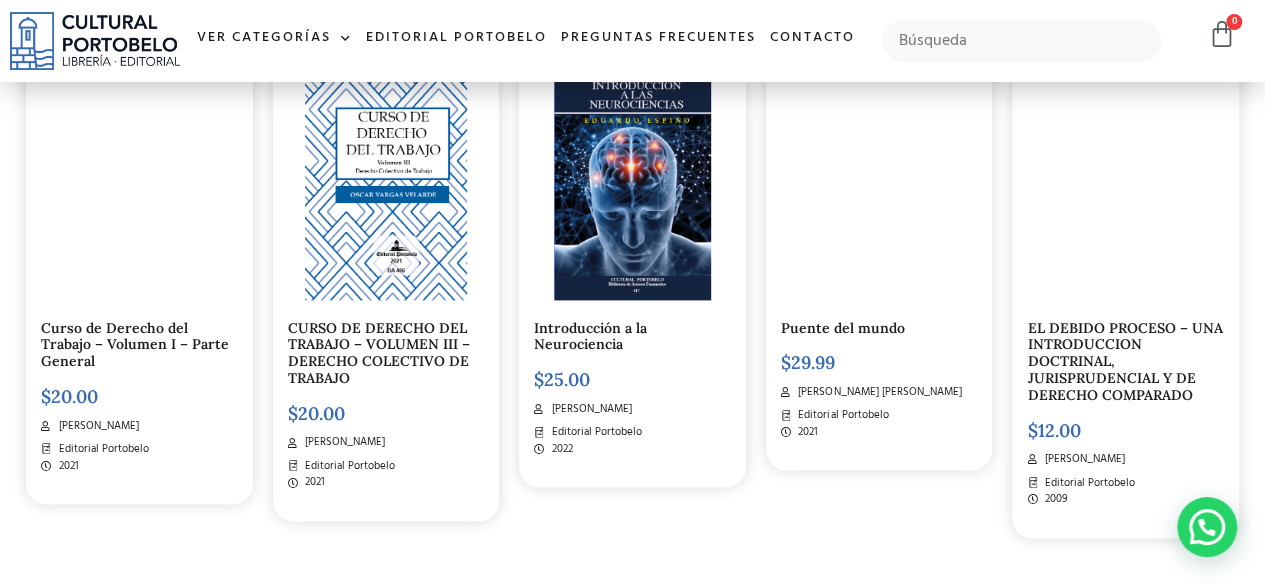 scroll, scrollTop: 1300, scrollLeft: 0, axis: vertical 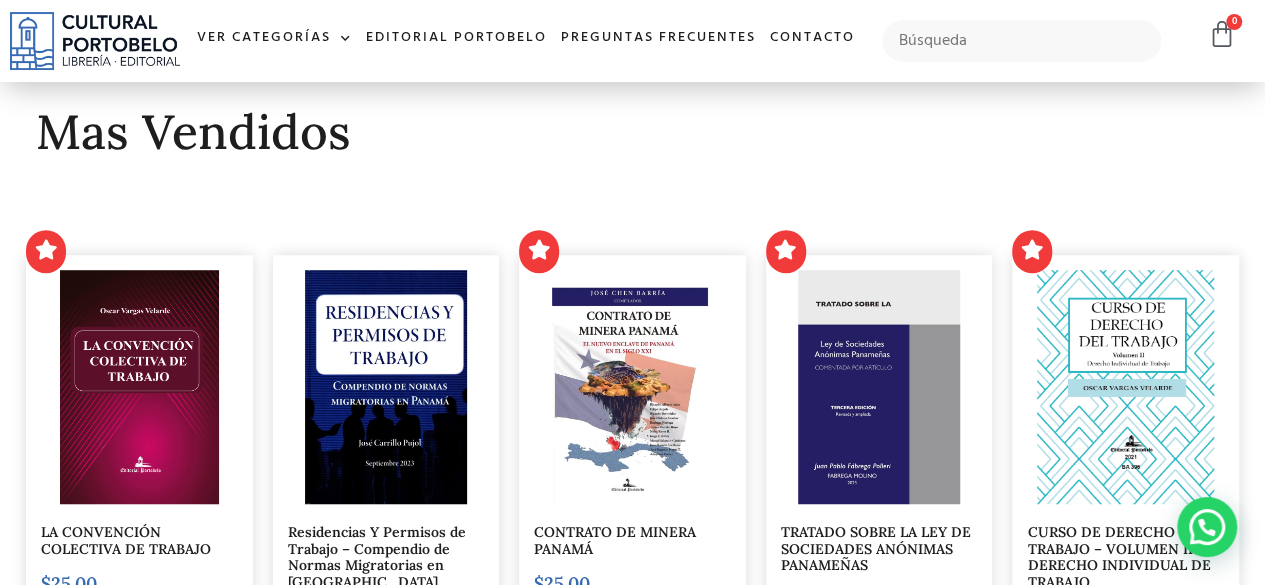 click at bounding box center [140, 387] 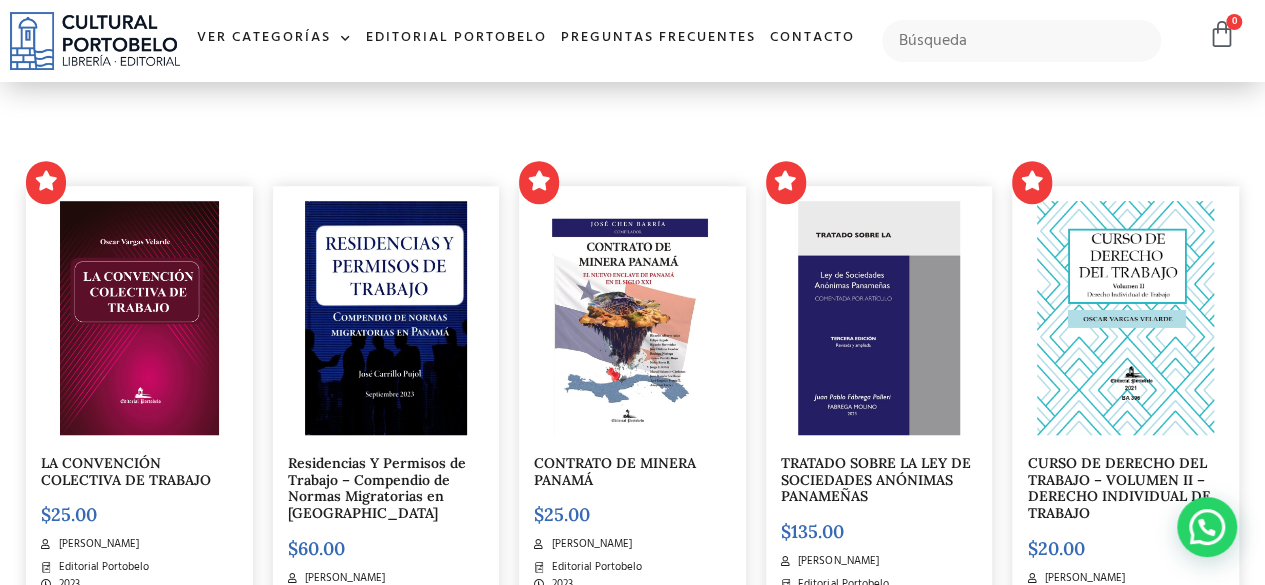 scroll, scrollTop: 600, scrollLeft: 0, axis: vertical 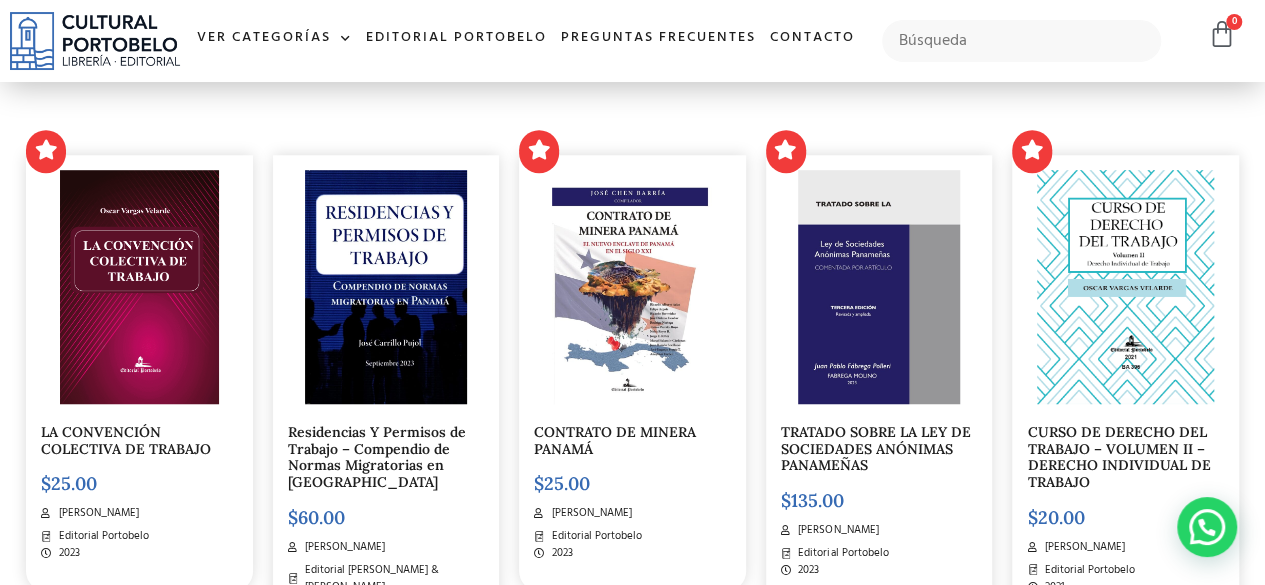 click at bounding box center [386, 287] 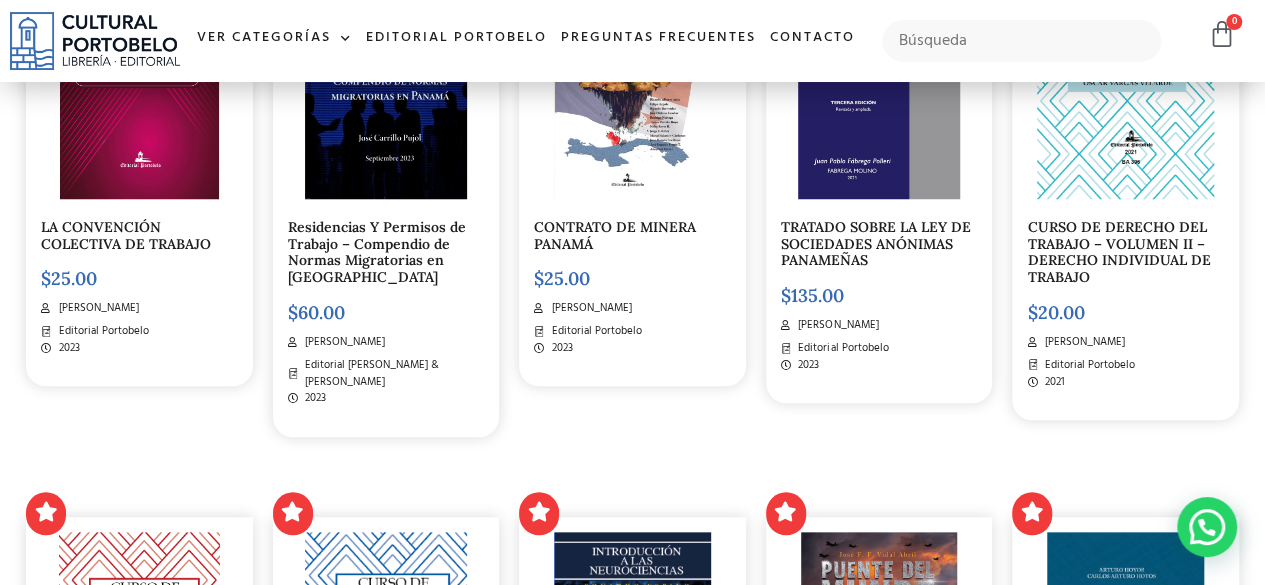 scroll, scrollTop: 1000, scrollLeft: 0, axis: vertical 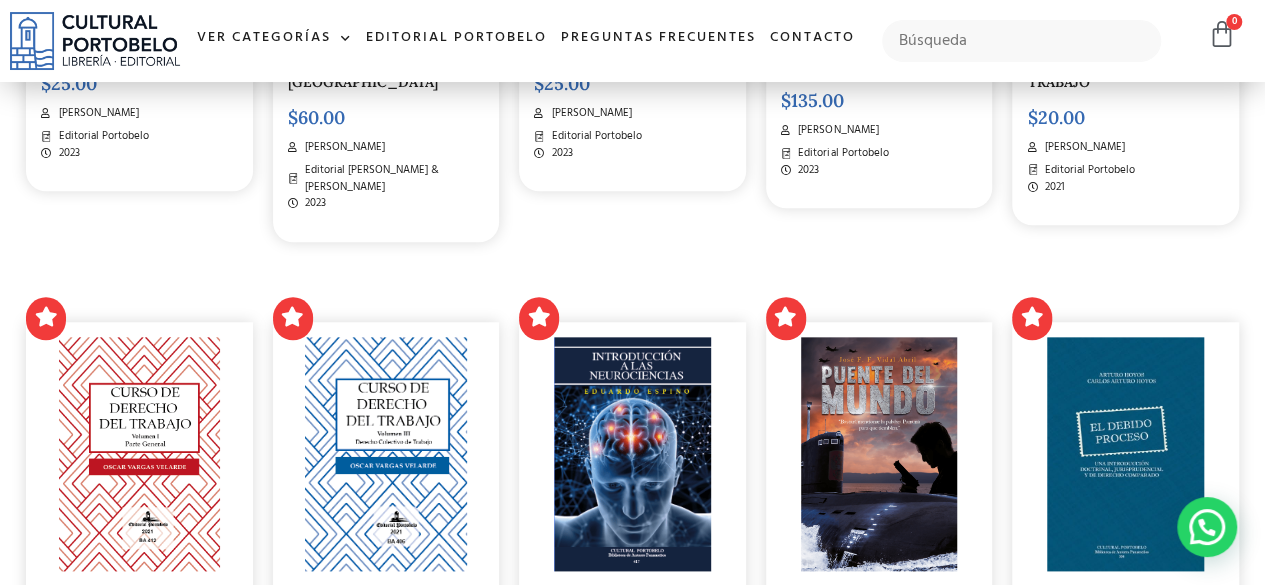 click at bounding box center (879, 454) 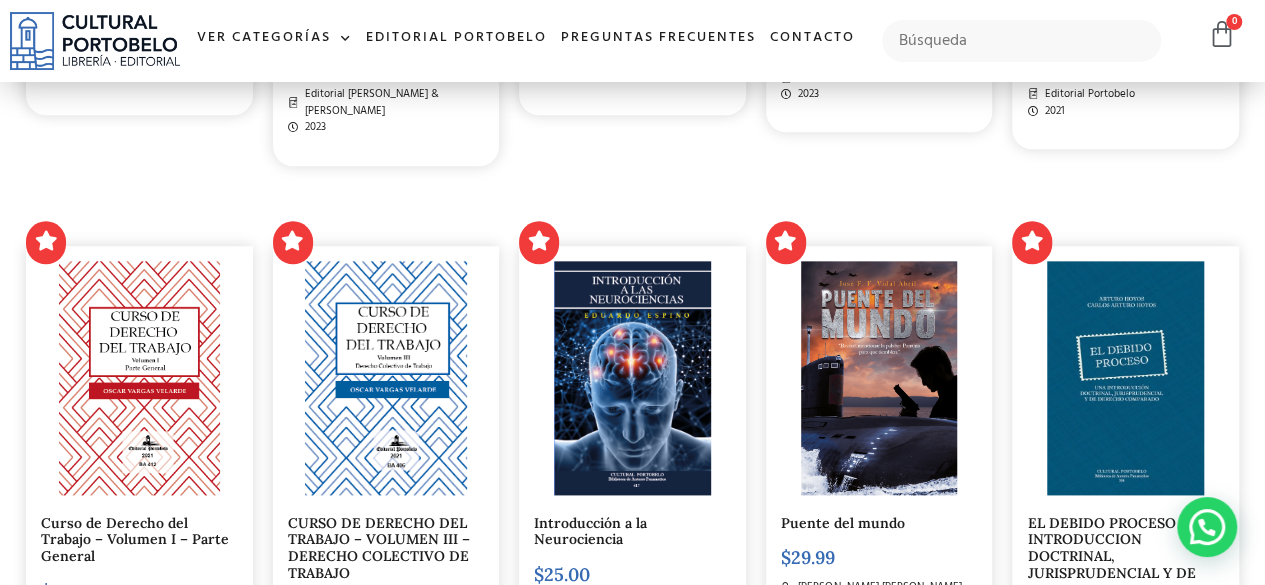scroll, scrollTop: 1200, scrollLeft: 0, axis: vertical 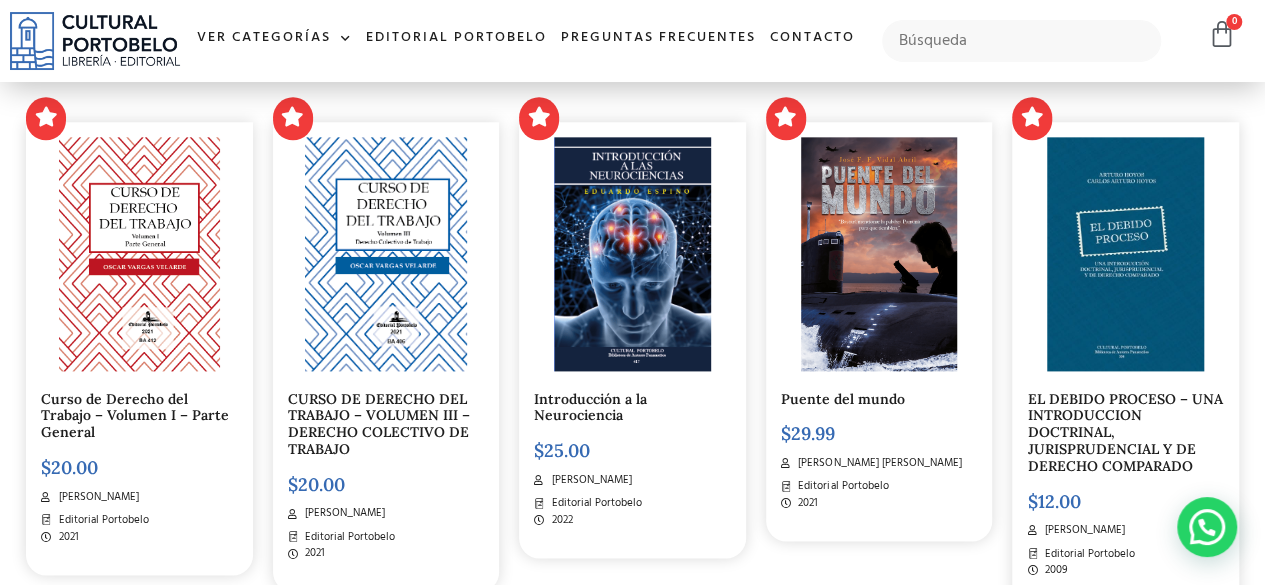 click at bounding box center (632, 254) 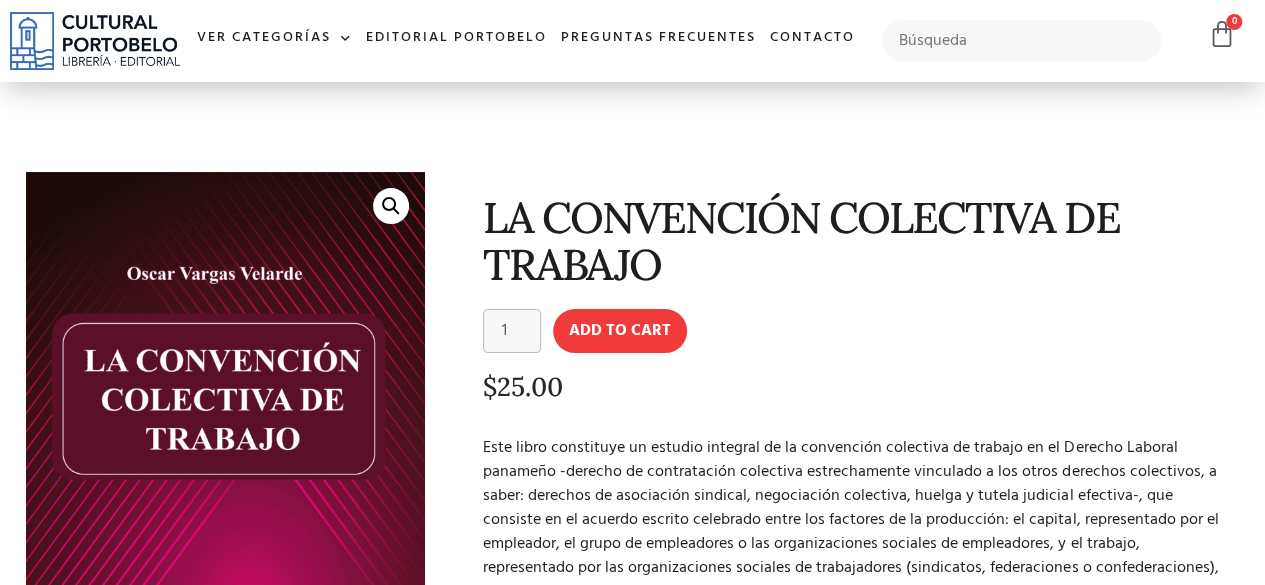 scroll, scrollTop: 0, scrollLeft: 0, axis: both 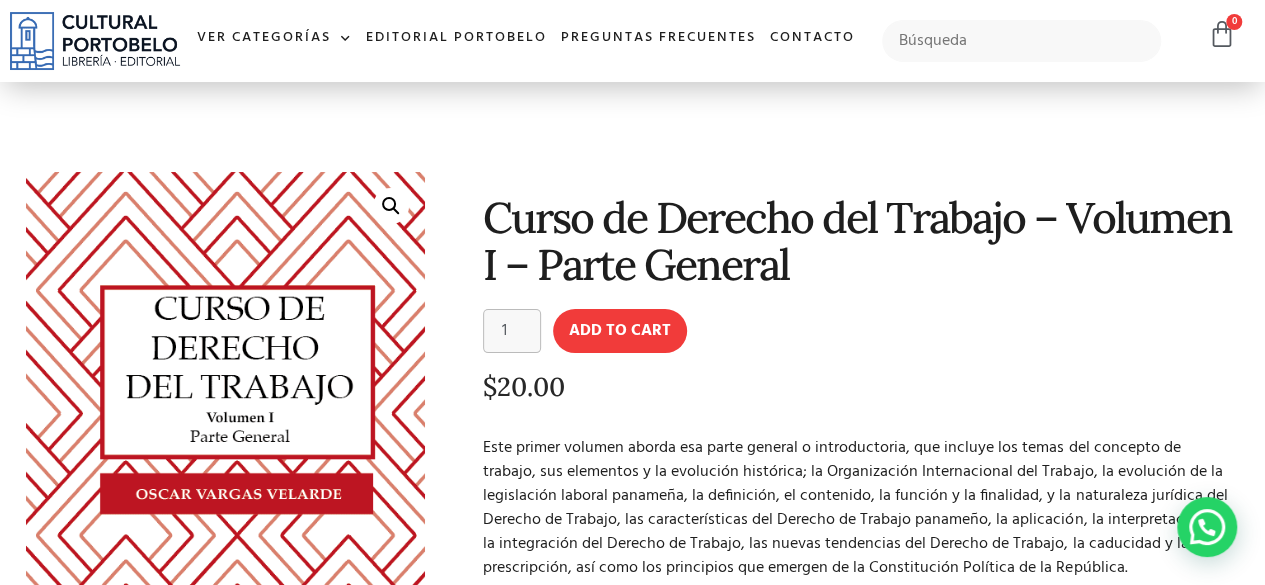 click on "🔍
Curso de Derecho del Trabajo – Volumen I – Parte General
Curso de Derecho del Trabajo – Volumen I – Parte General quantity
1
Add to cart
$ 20.00
Autor: Oscar Vargas Velarde
Editorial: Editorial Portobelo
Año de publicación: 2021" at bounding box center [632, 462] 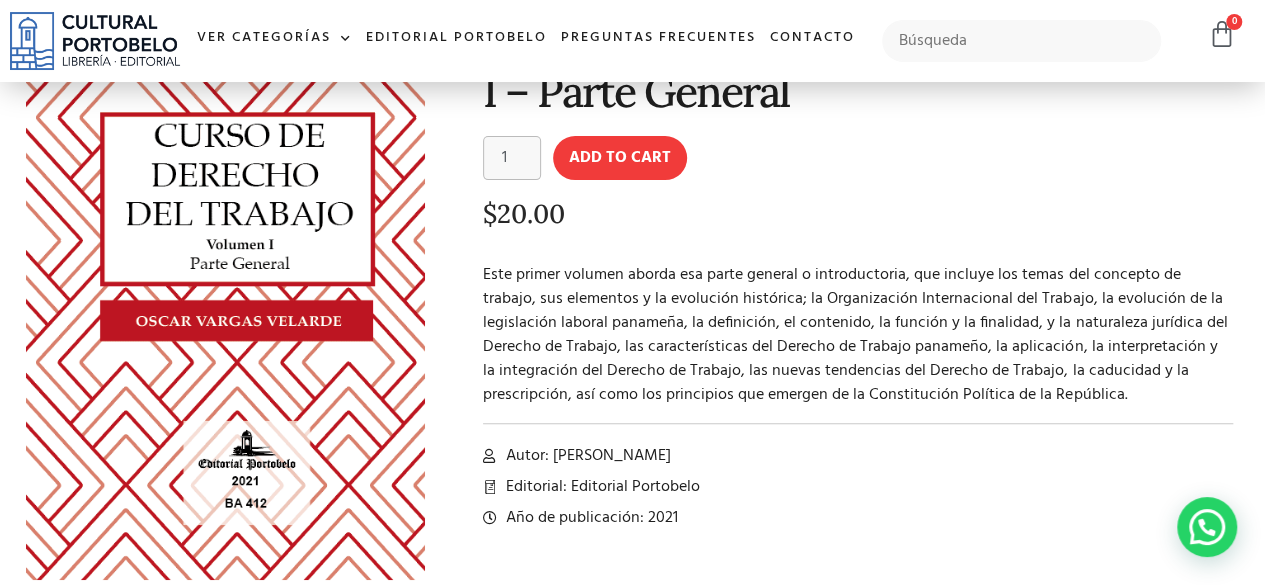 scroll, scrollTop: 0, scrollLeft: 0, axis: both 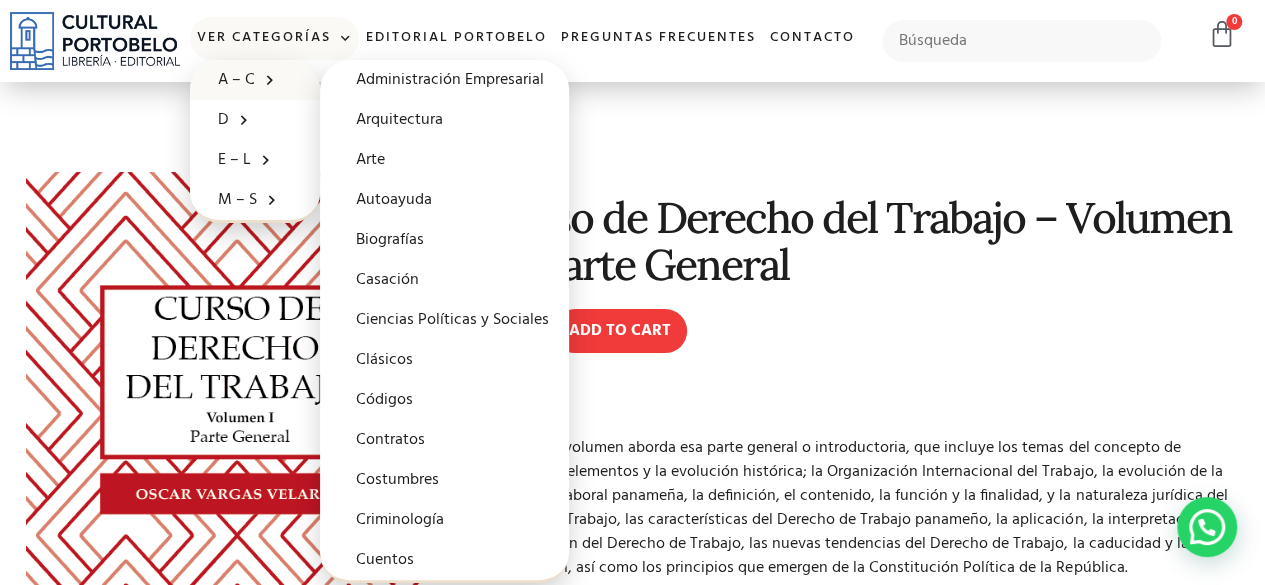 click on "A – C" 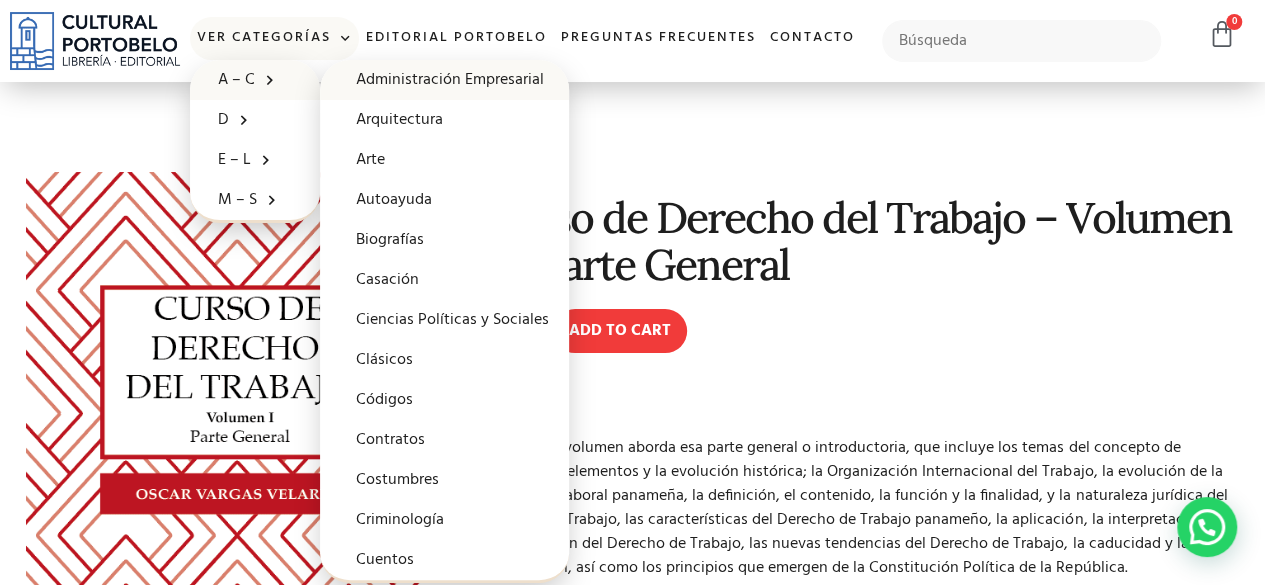 click on "Administración Empresarial" 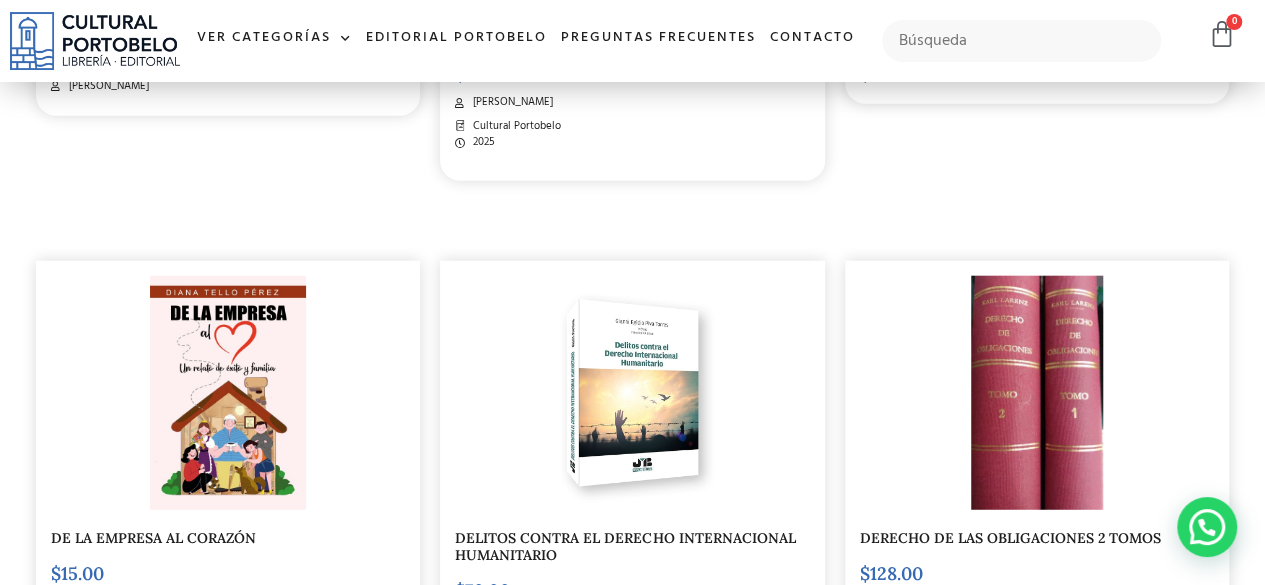 scroll, scrollTop: 2400, scrollLeft: 0, axis: vertical 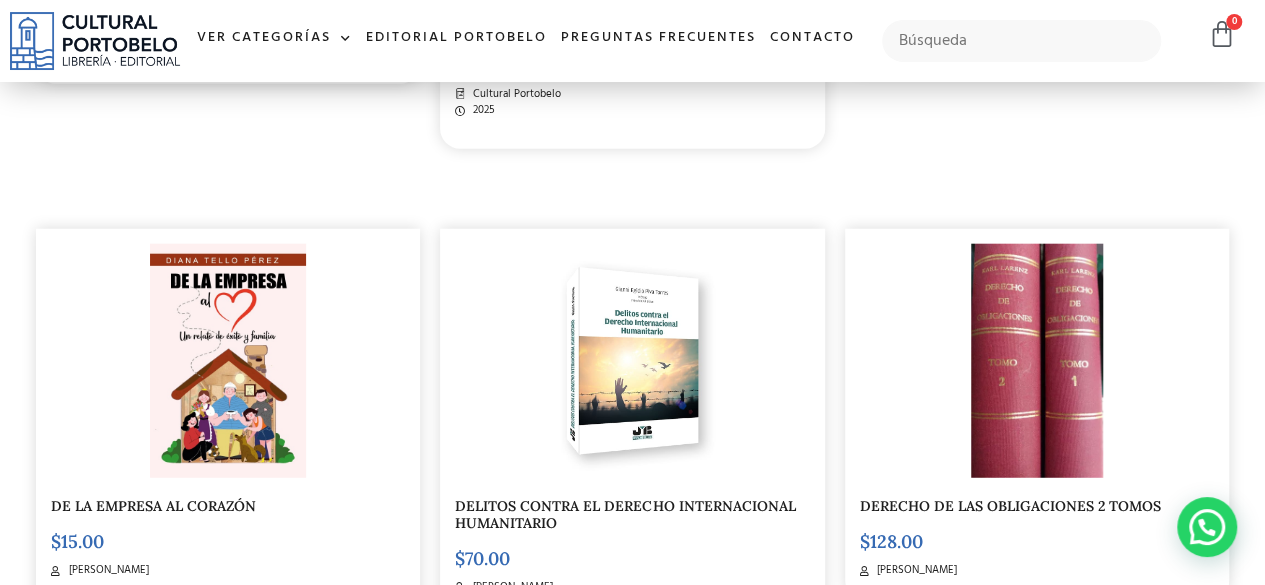 click at bounding box center [632, 361] 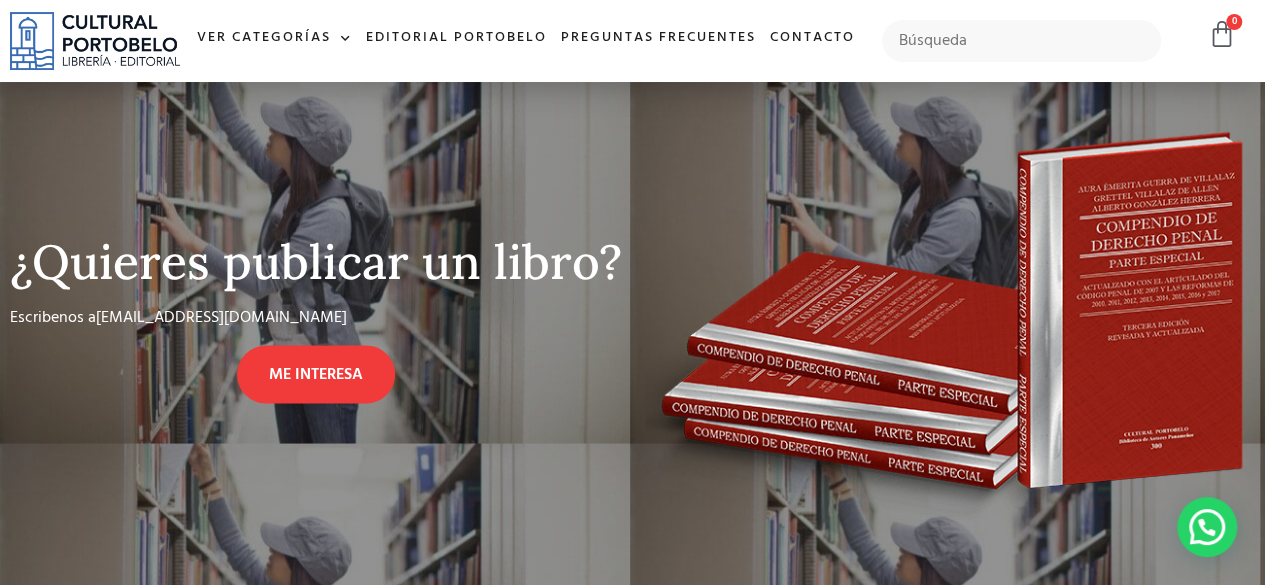scroll, scrollTop: 1400, scrollLeft: 0, axis: vertical 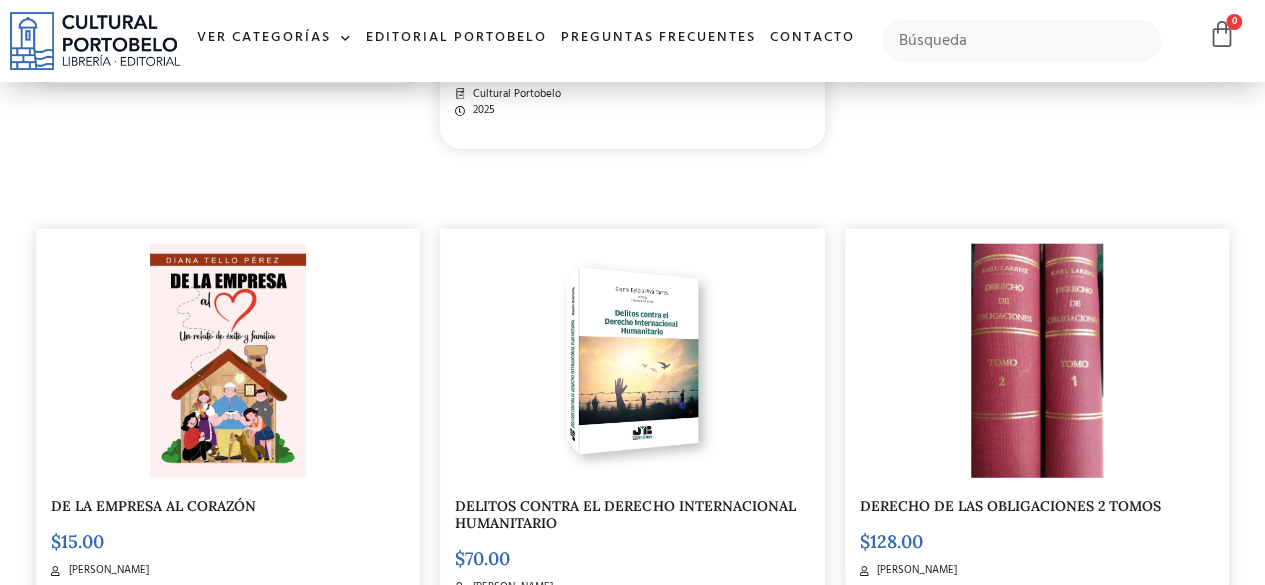 click at bounding box center (1037, 361) 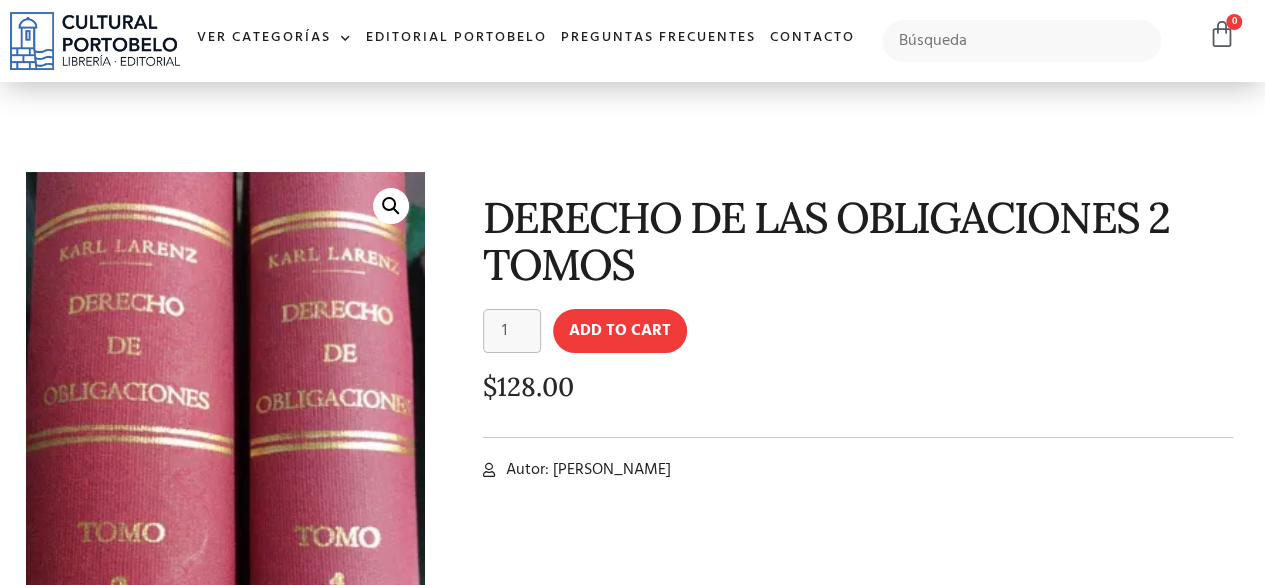 scroll, scrollTop: 0, scrollLeft: 0, axis: both 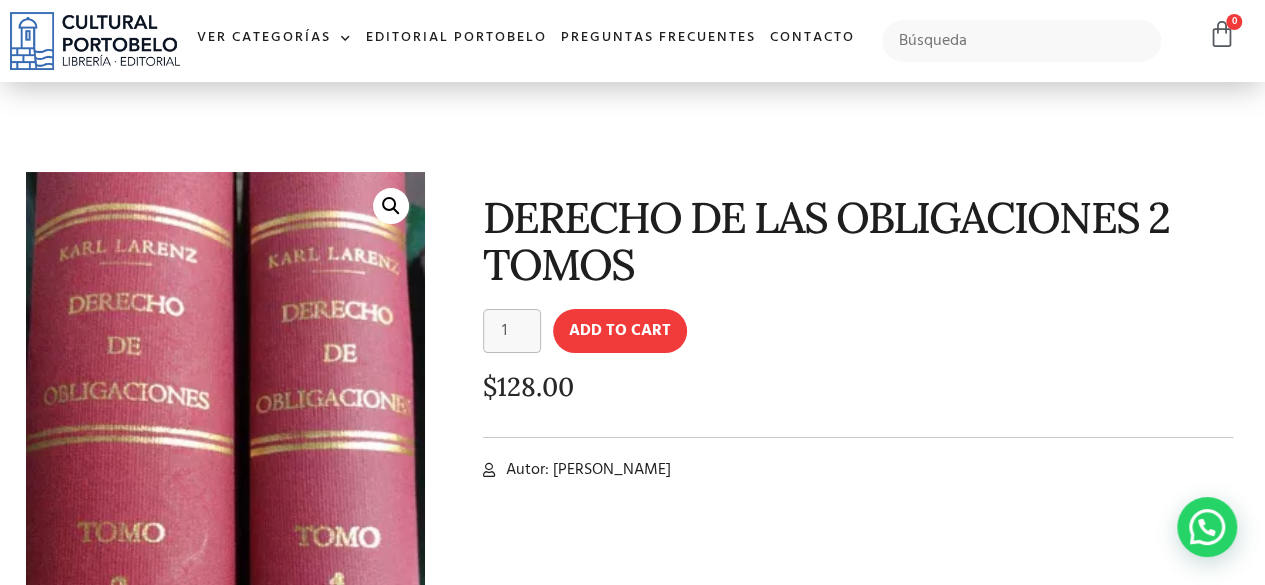 click on "🔍
DERECHO DE LAS OBLIGACIONES 2  TOMOS
DERECHO DE LAS OBLIGACIONES 2  TOMOS quantity
1
Add to cart
$ 128.00
Autor: [PERSON_NAME]" at bounding box center (632, 527) 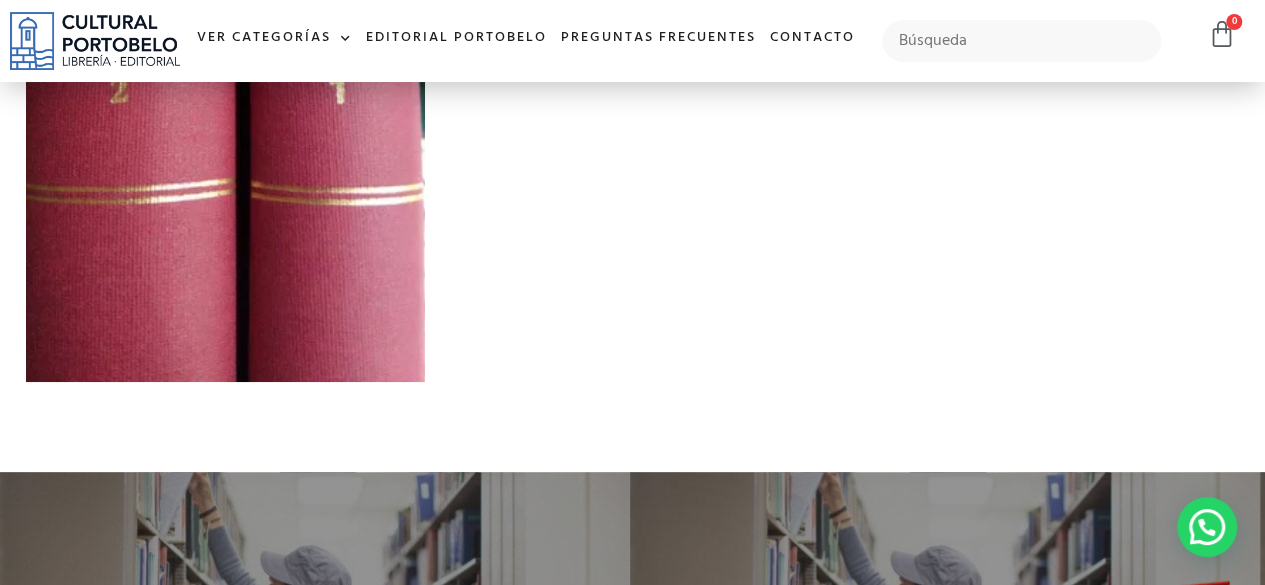 scroll, scrollTop: 0, scrollLeft: 0, axis: both 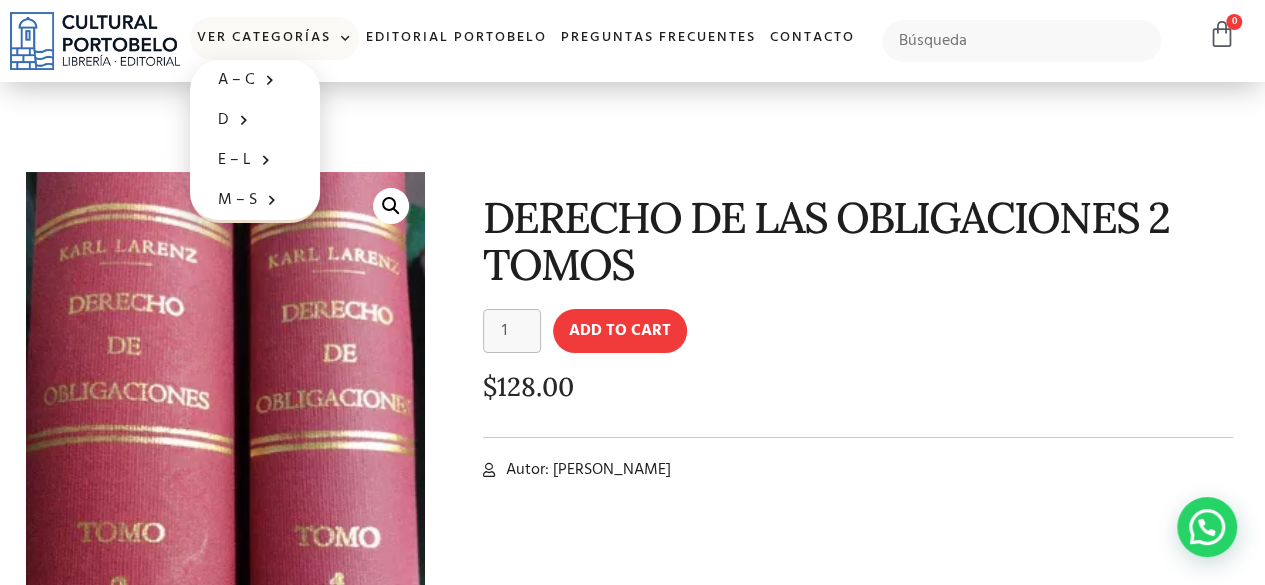 click on "Ver Categorías" 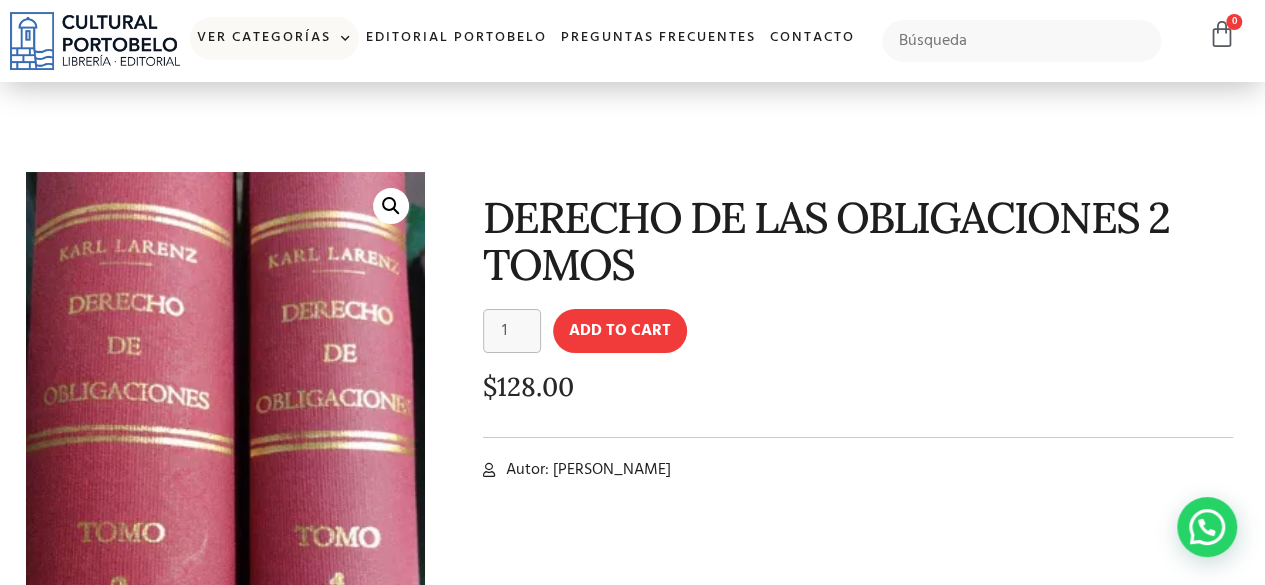 click on "Ver Categorías" 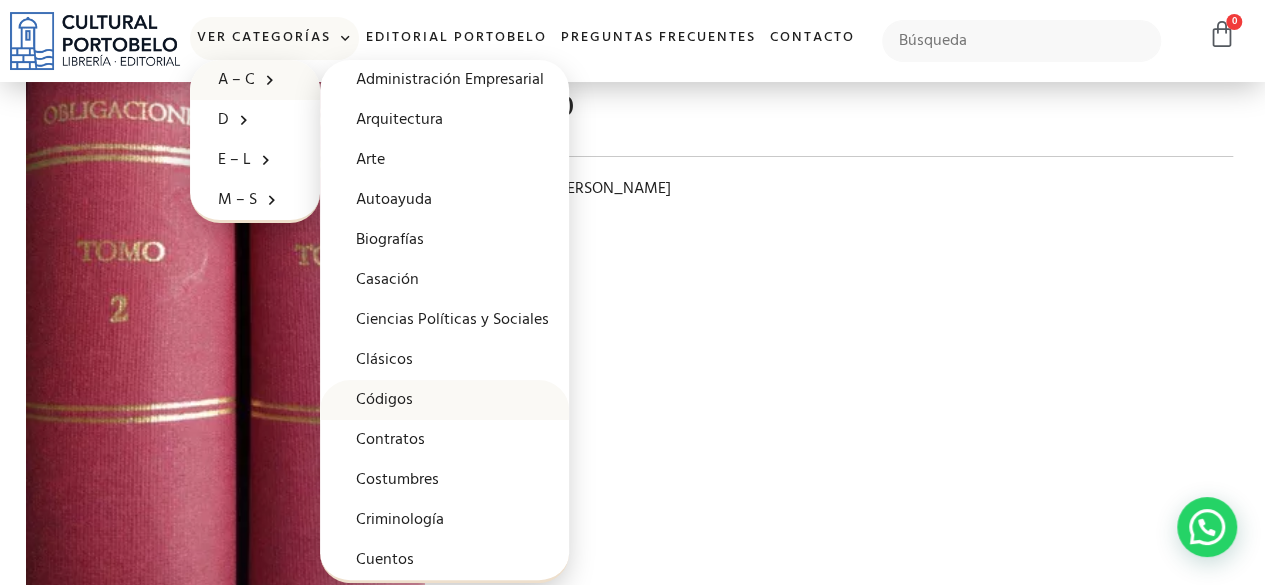 scroll, scrollTop: 400, scrollLeft: 0, axis: vertical 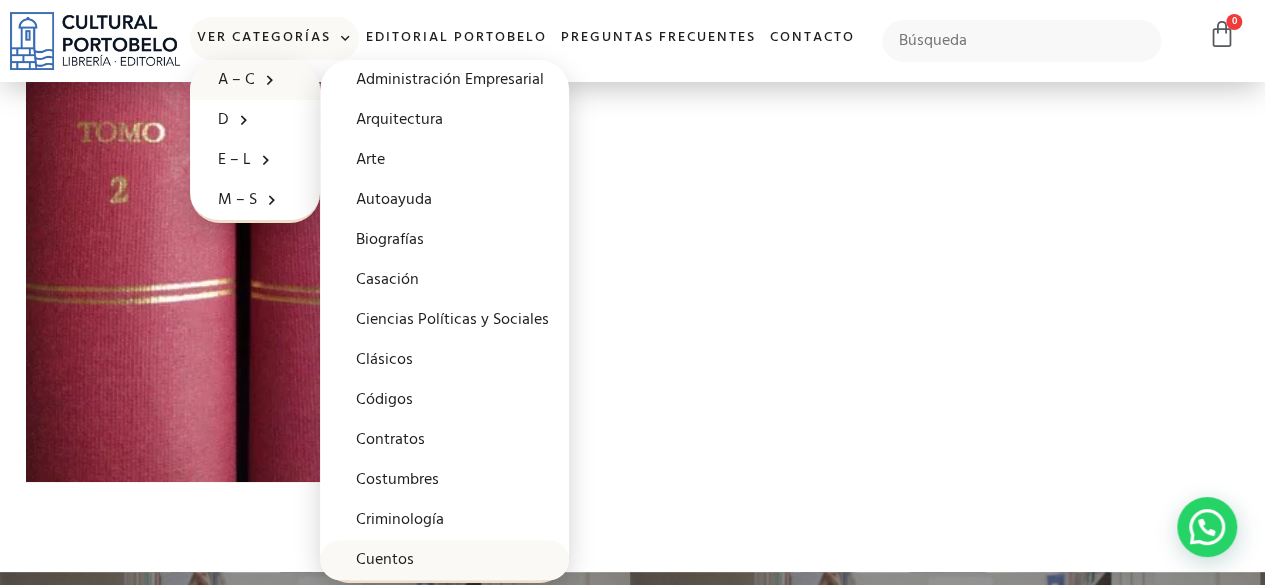 click on "Cuentos" 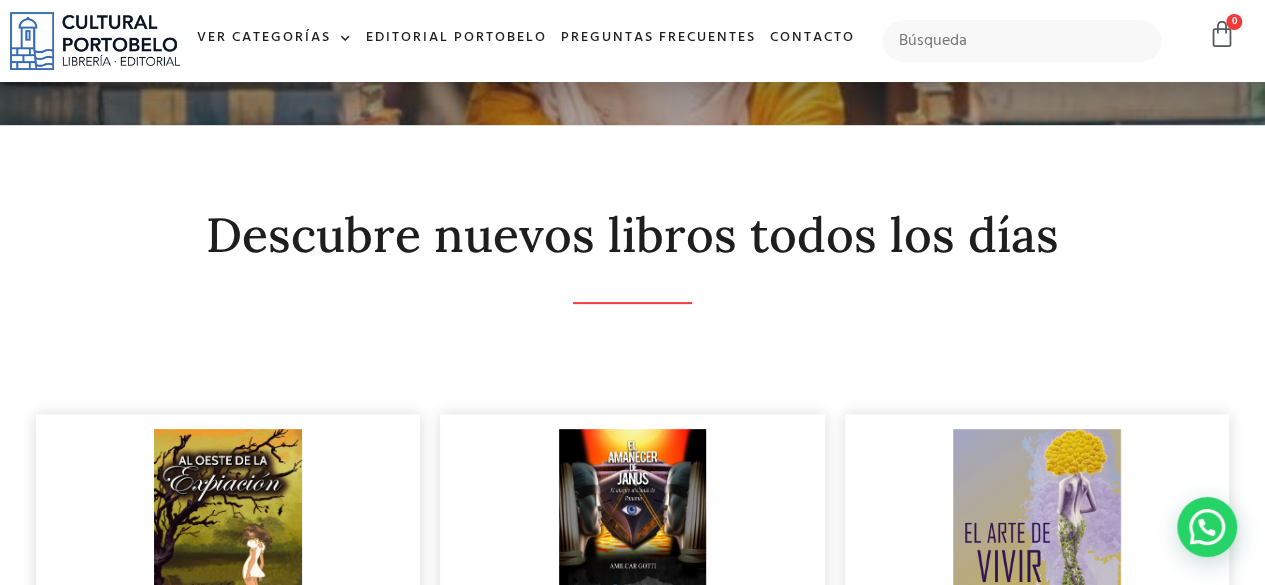 scroll, scrollTop: 0, scrollLeft: 0, axis: both 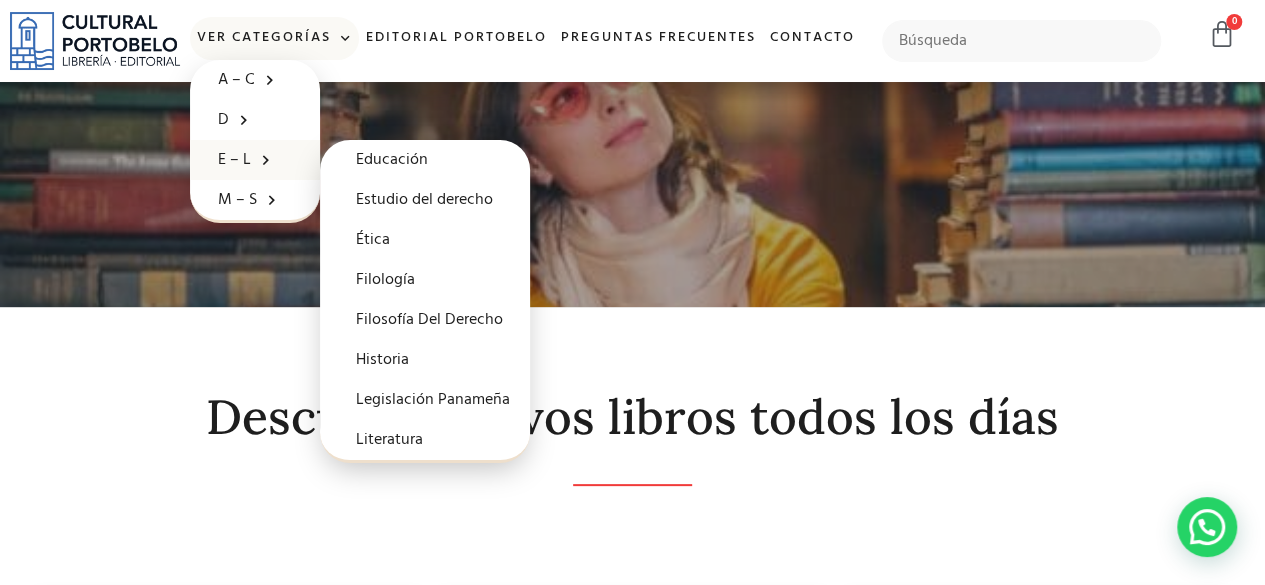 click 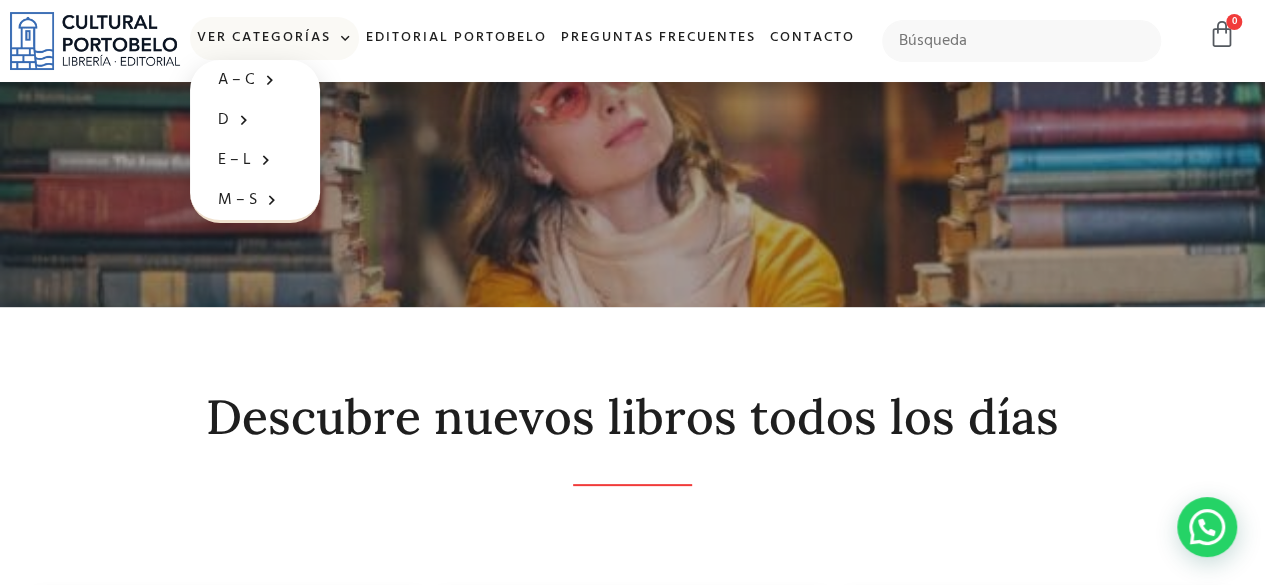 click on "Ver Categorías" 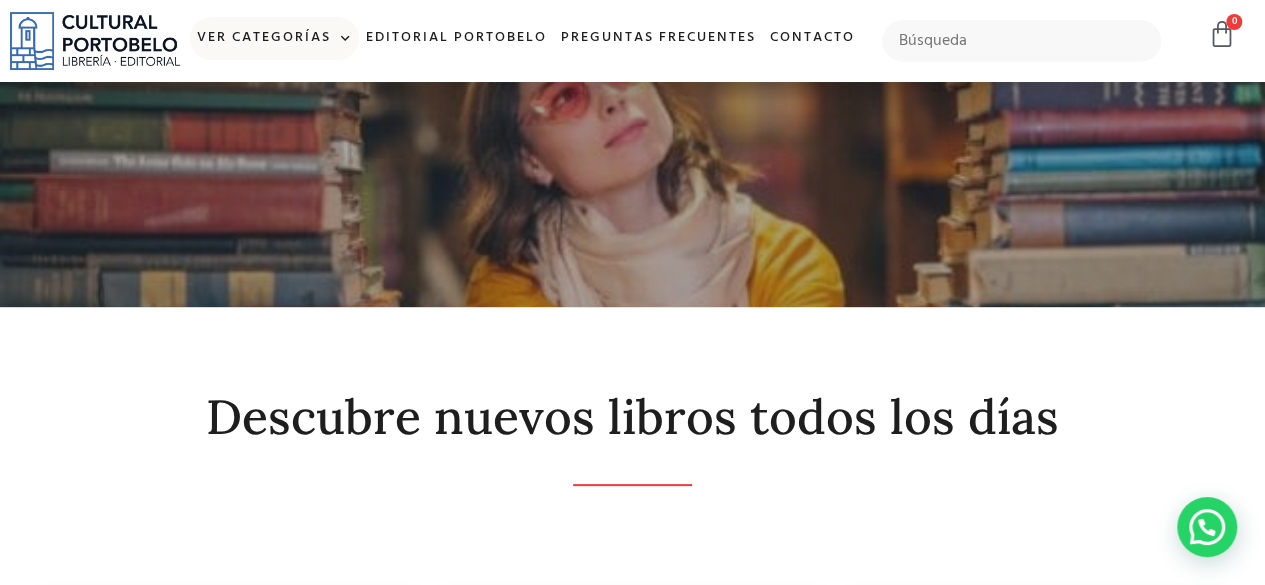 click on "Ver Categorías" 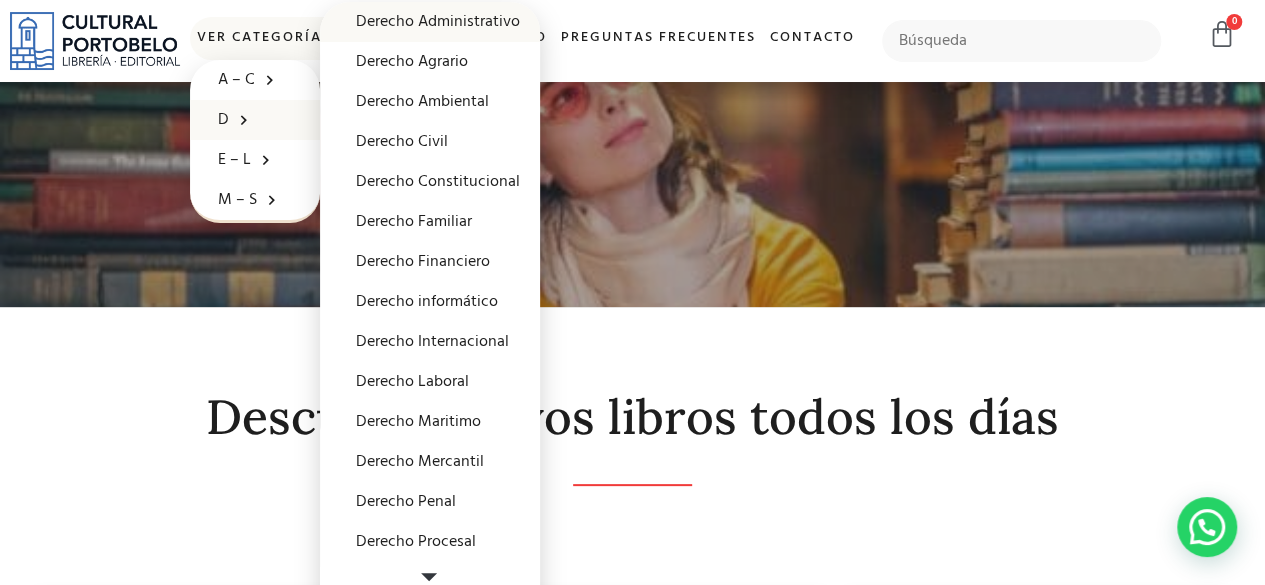 click on "Derecho Administrativo" 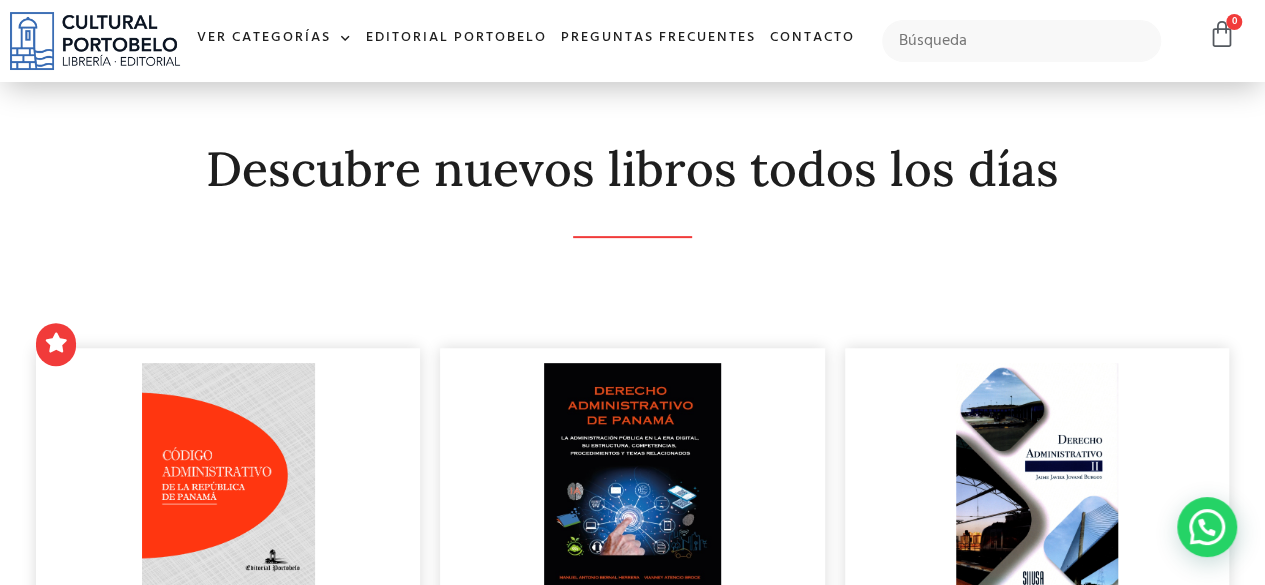 scroll, scrollTop: 600, scrollLeft: 0, axis: vertical 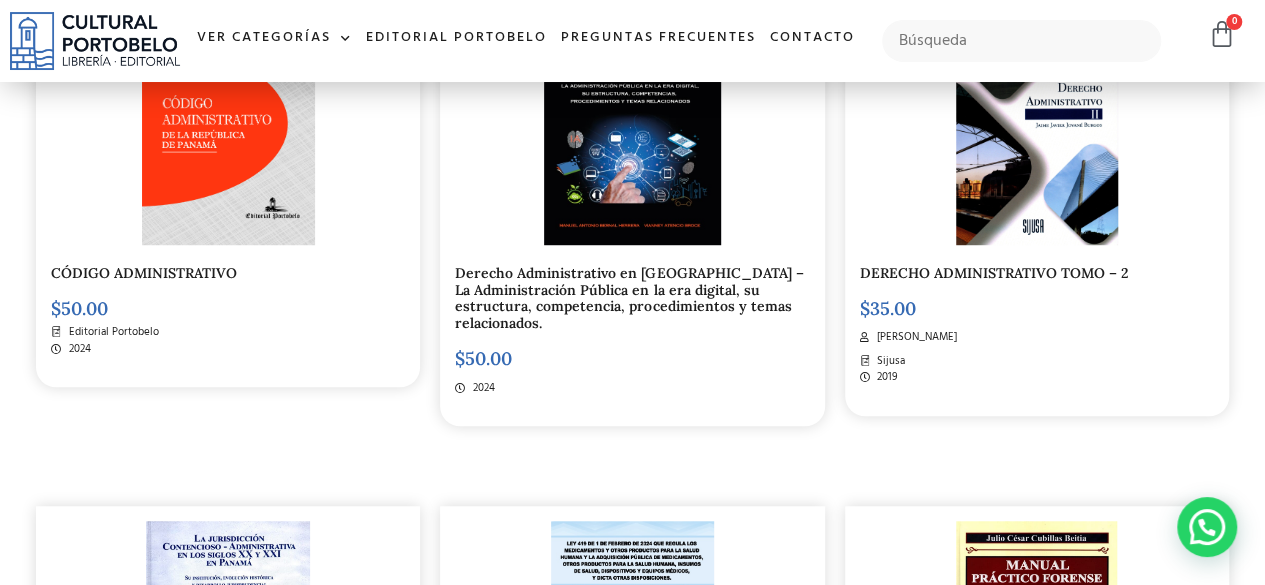 click on "Derecho Administrativo en [GEOGRAPHIC_DATA] – La Administración Pública en la era digital, su estructura, competencia, procedimientos y temas relacionados." at bounding box center [629, 298] 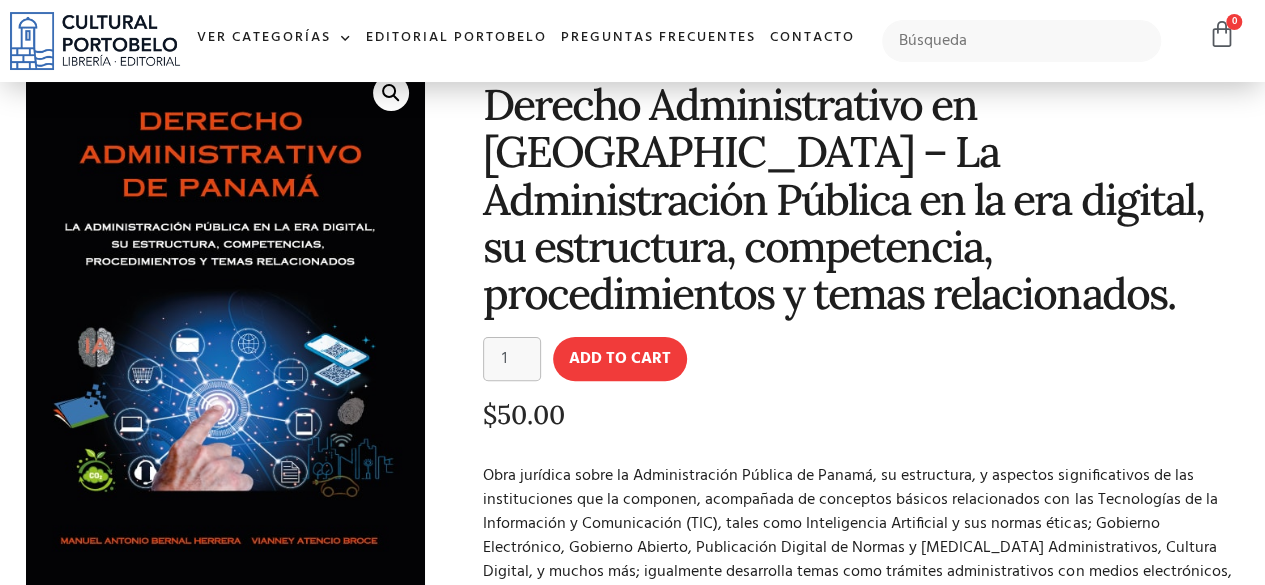 scroll, scrollTop: 0, scrollLeft: 0, axis: both 